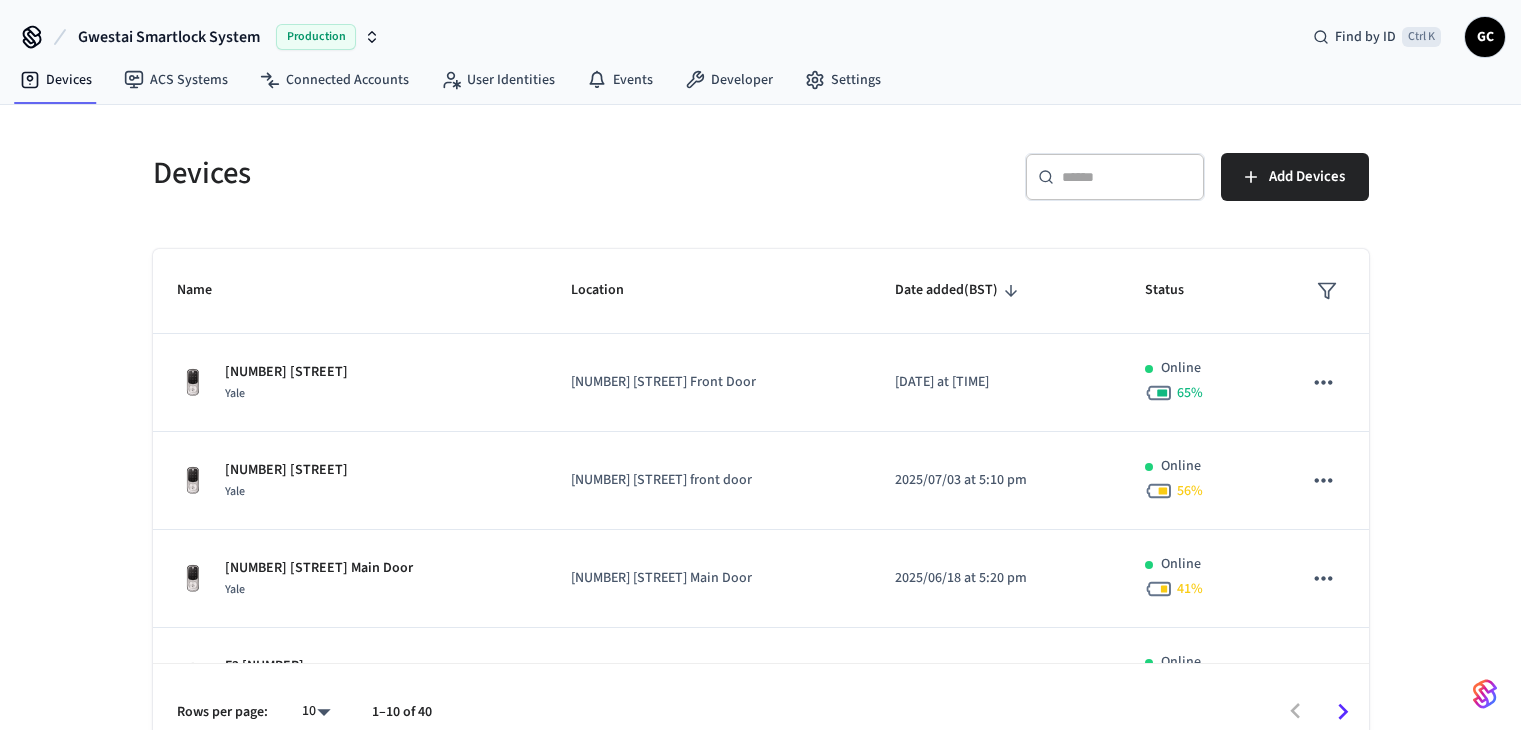 scroll, scrollTop: 0, scrollLeft: 0, axis: both 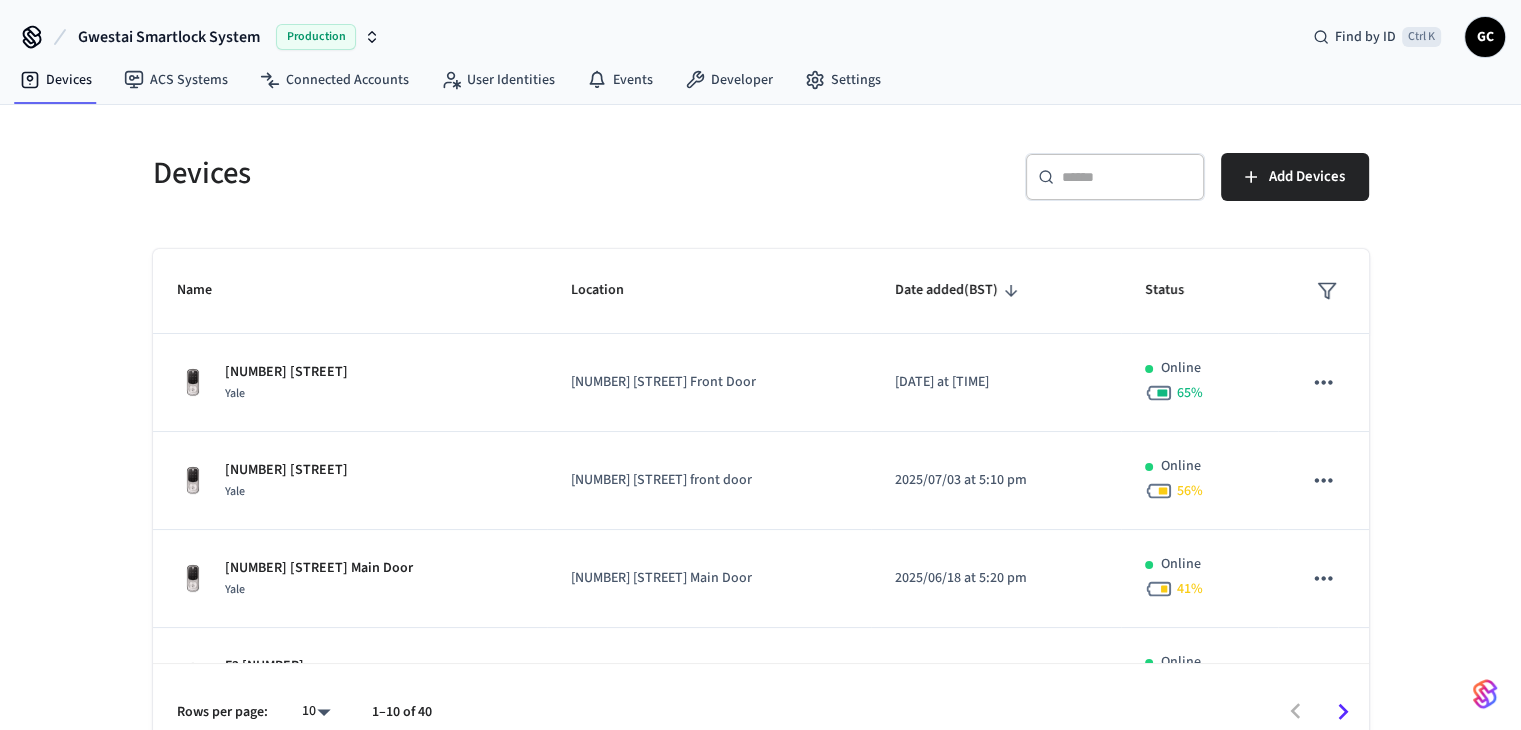 click at bounding box center [1127, 177] 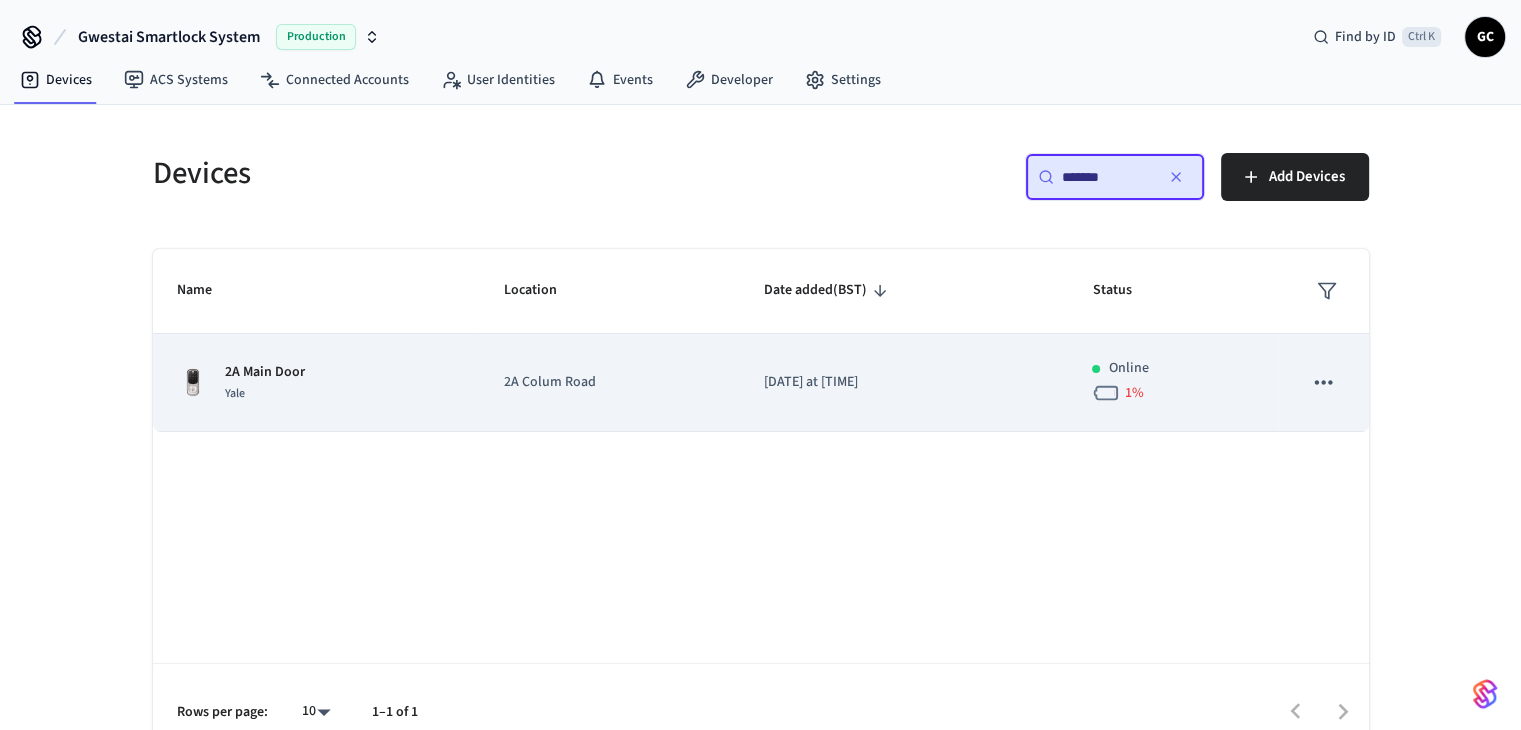 type on "*******" 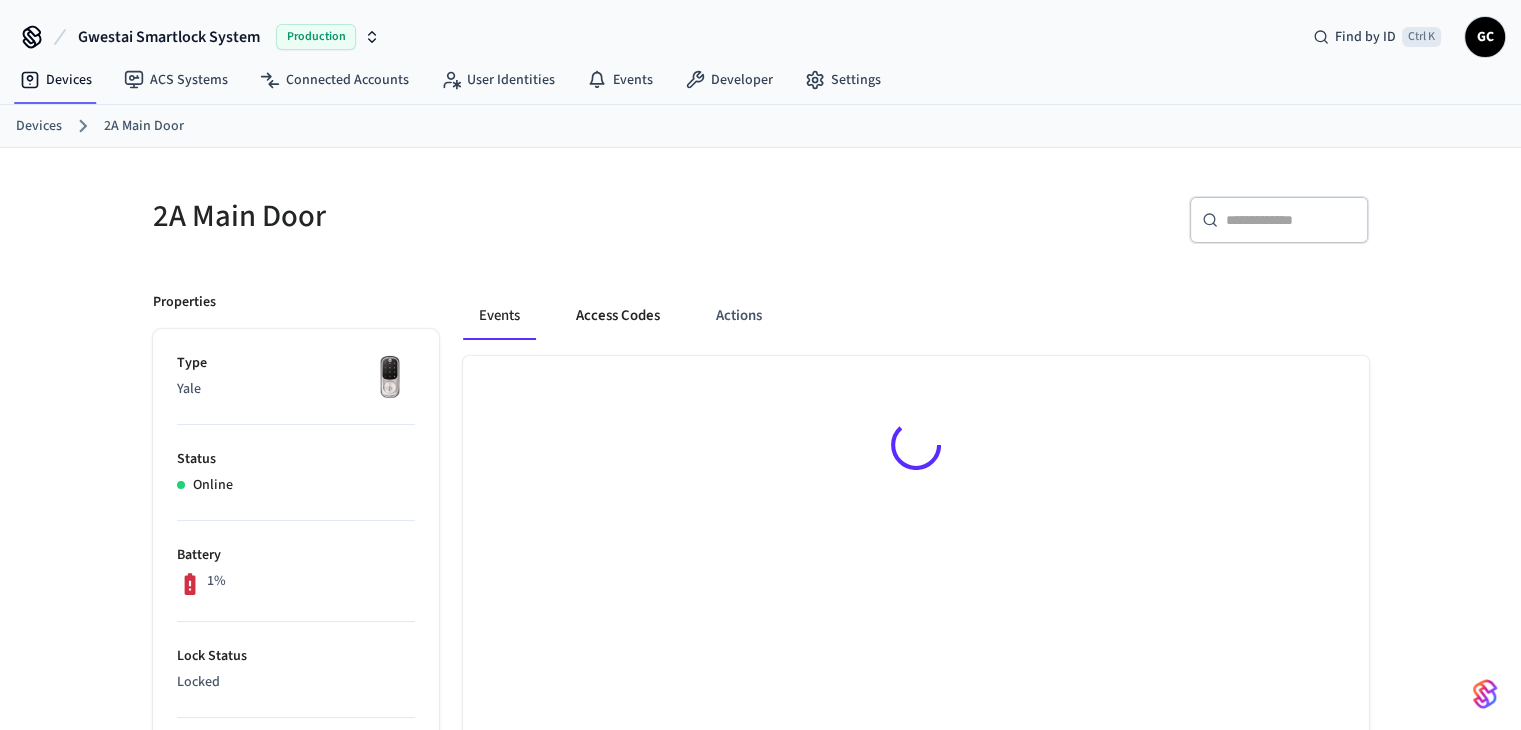 click on "Access Codes" at bounding box center (618, 316) 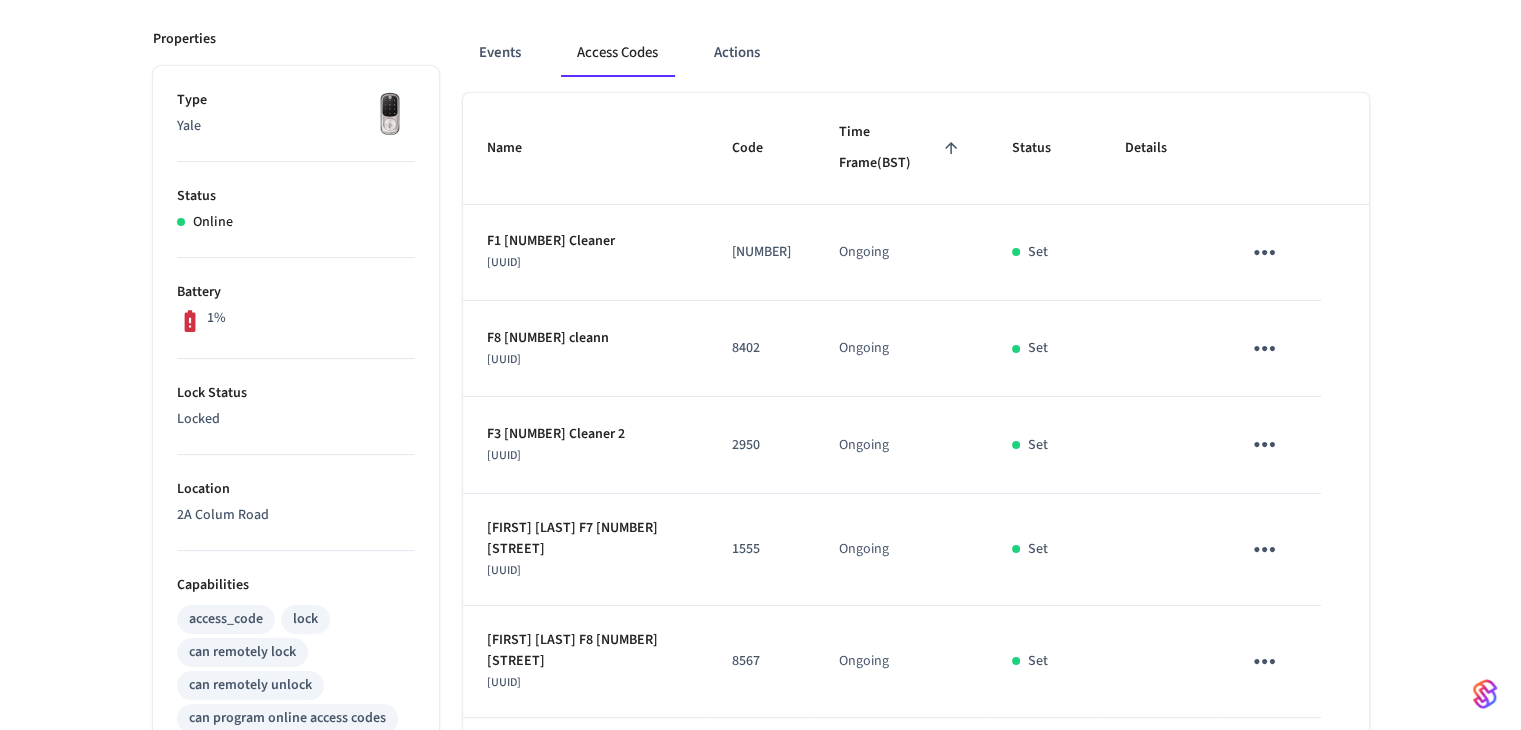 scroll, scrollTop: 152, scrollLeft: 0, axis: vertical 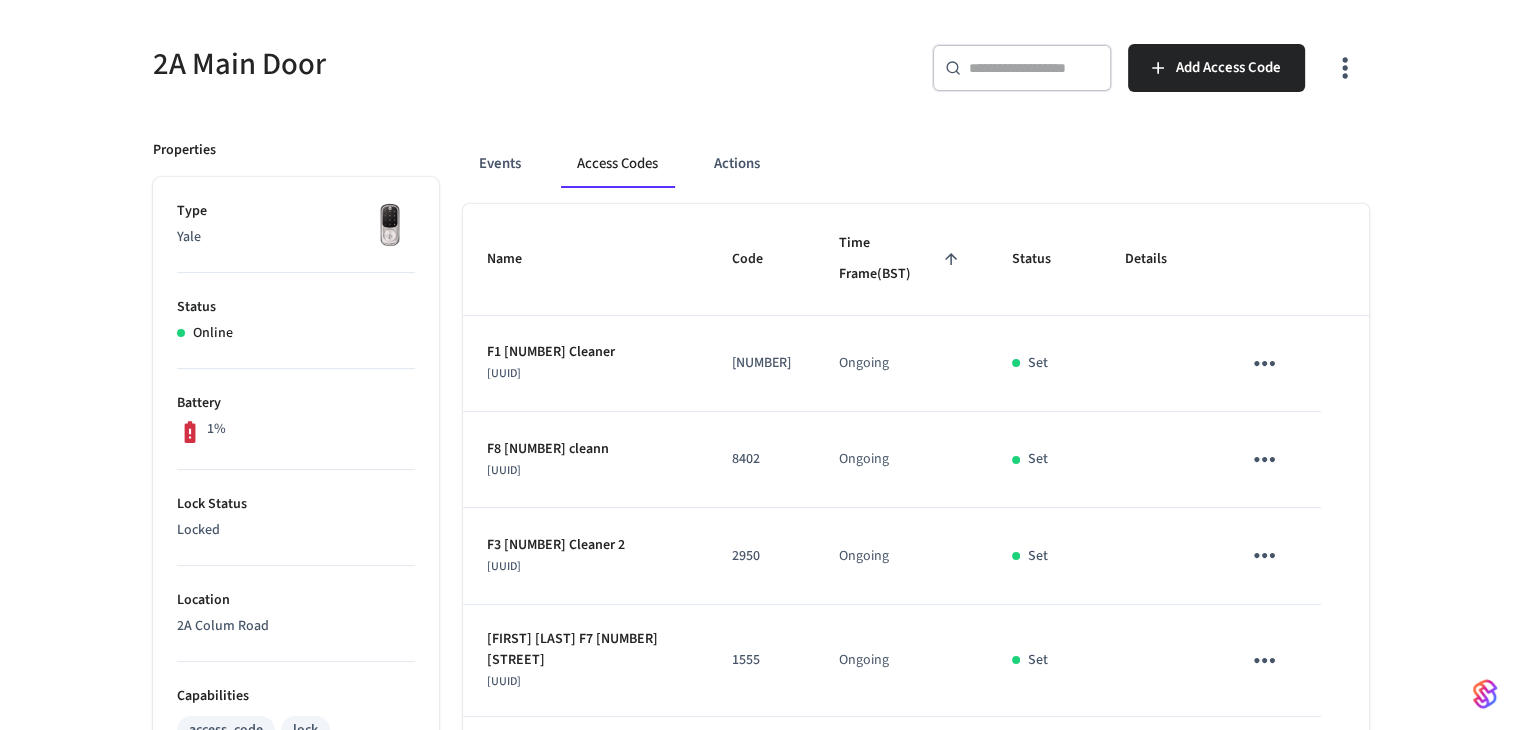 click on "​ ​" at bounding box center [1022, 68] 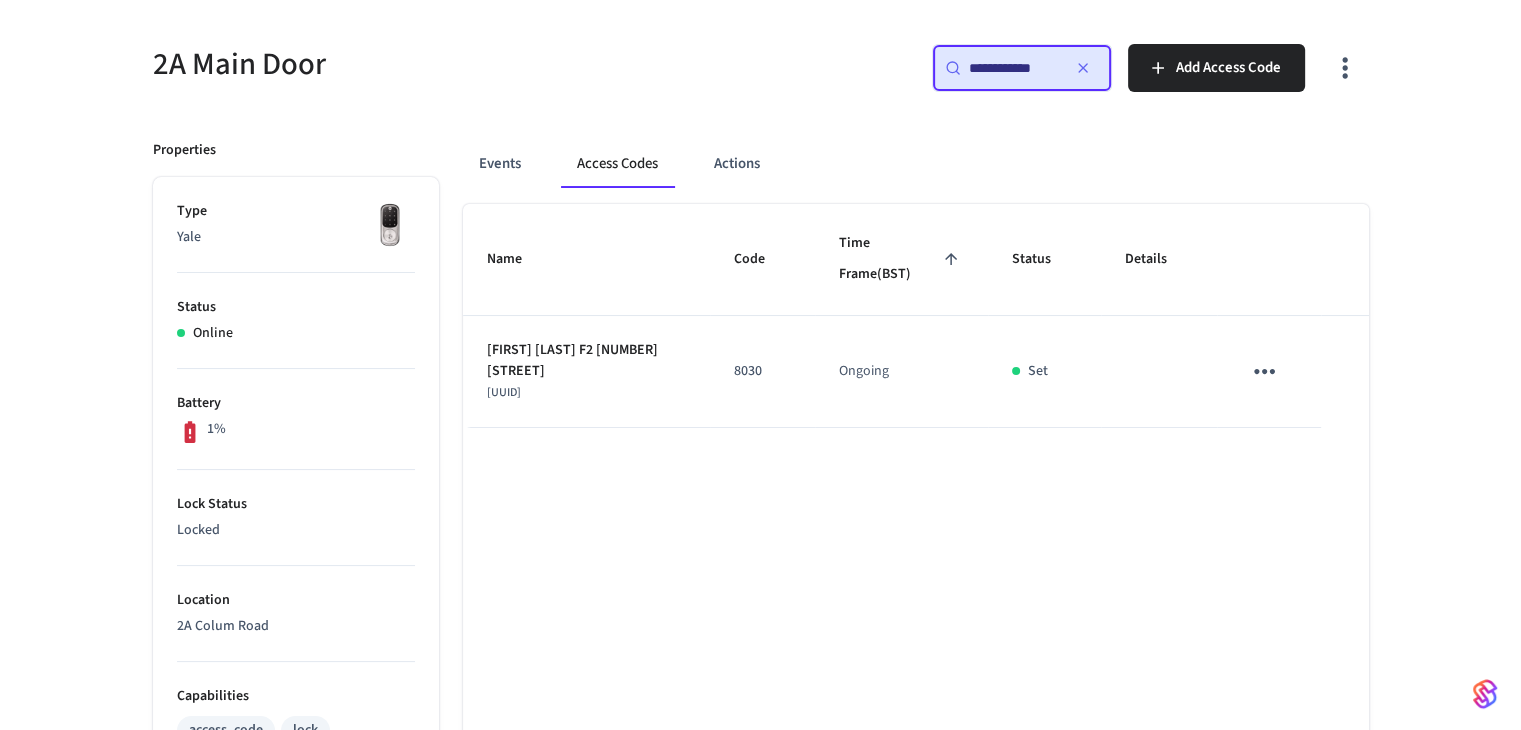 type on "**********" 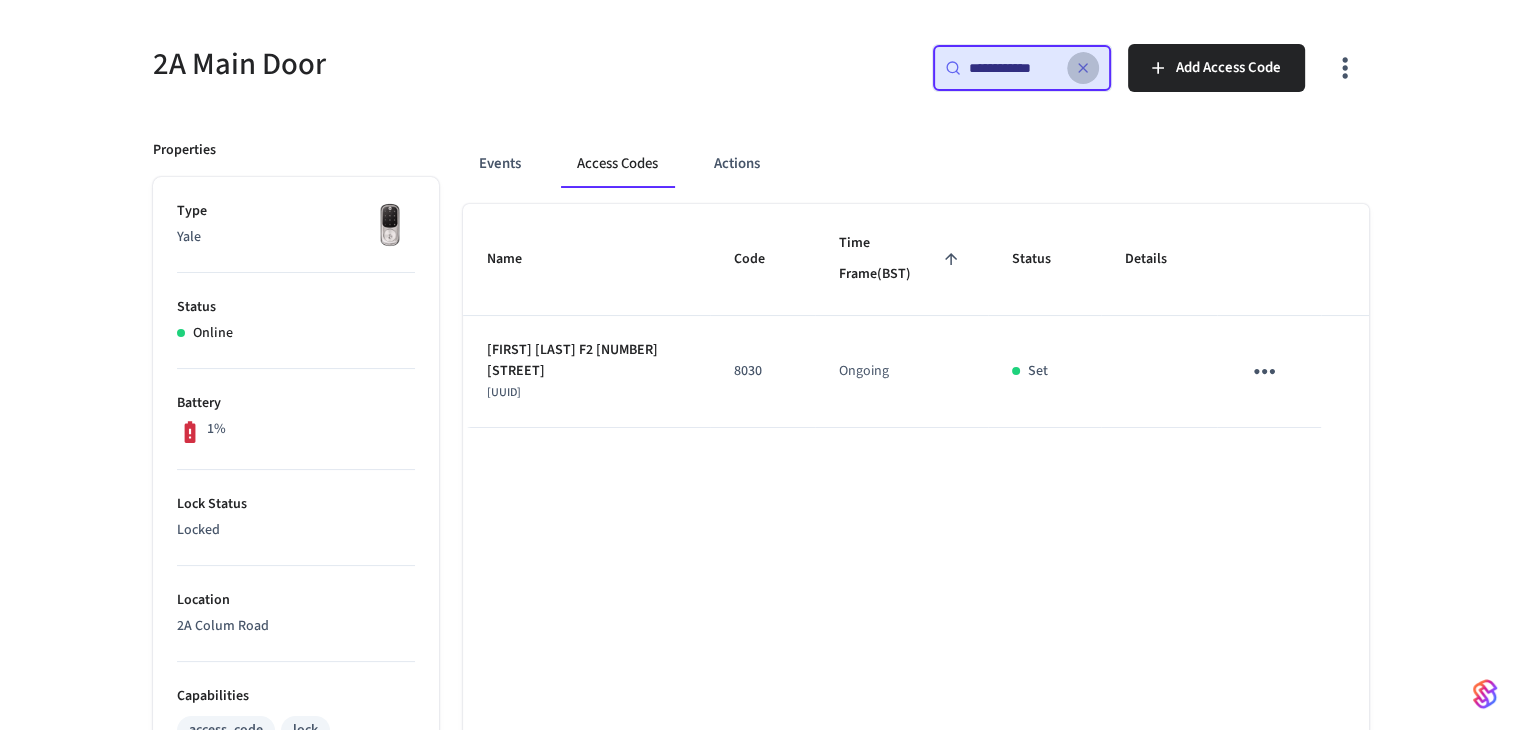 click 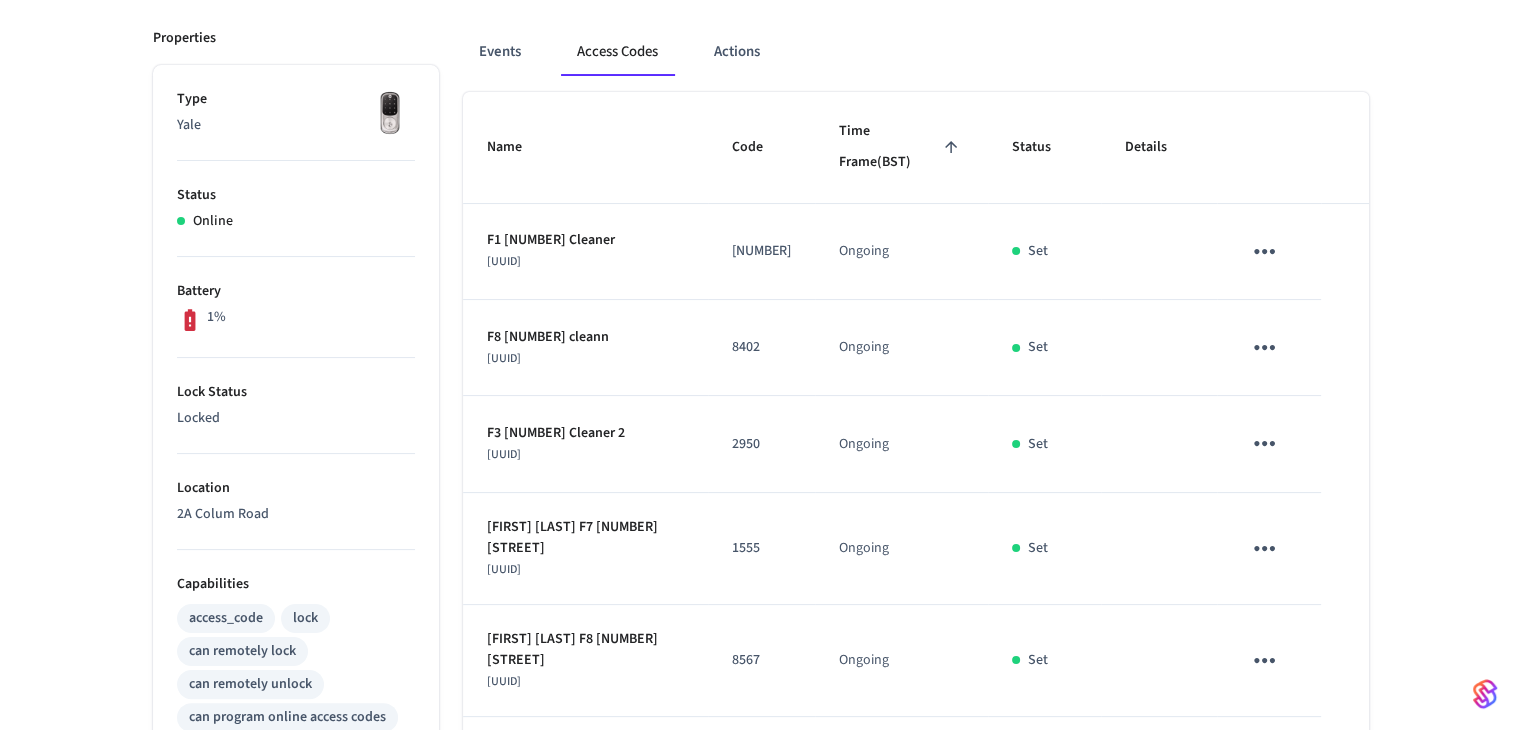 scroll, scrollTop: 252, scrollLeft: 0, axis: vertical 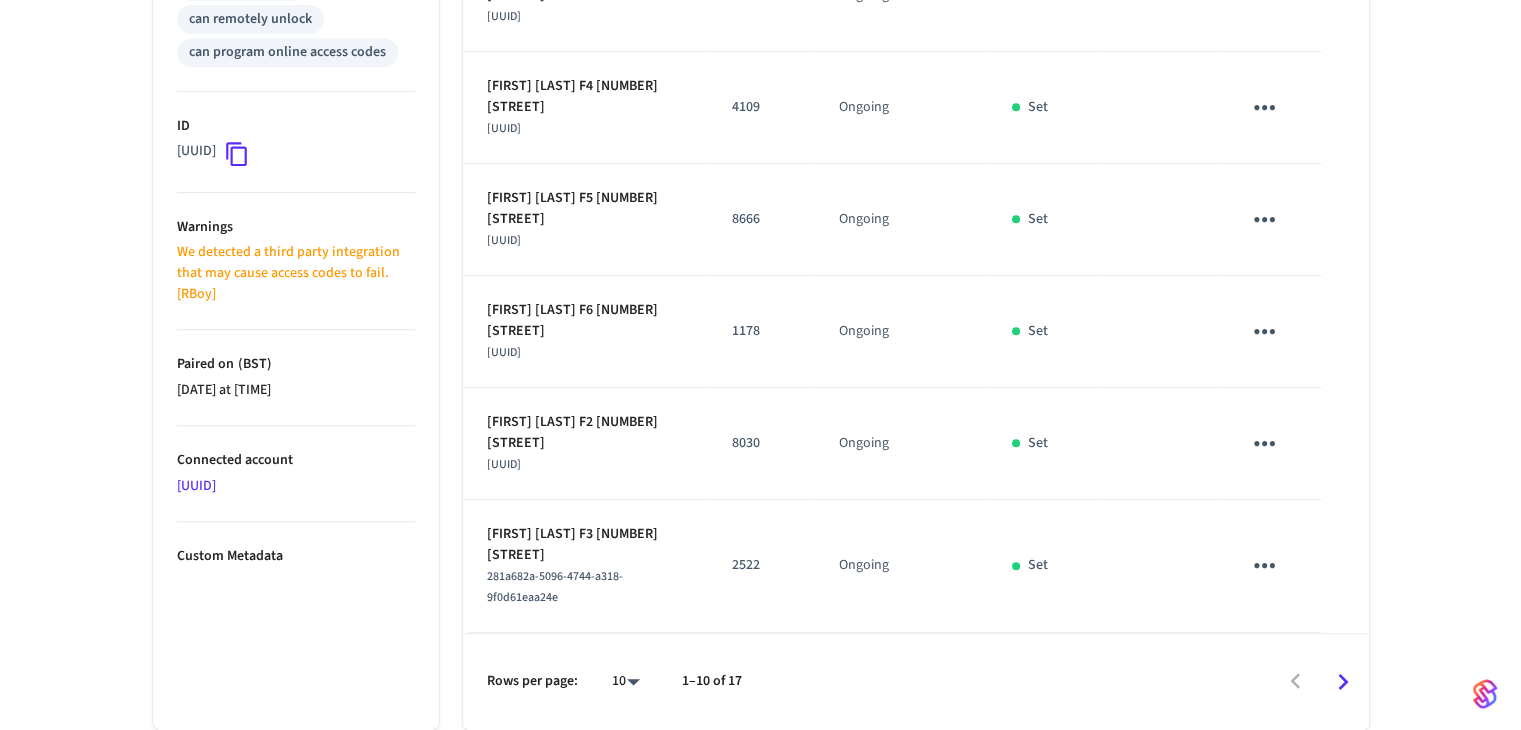click 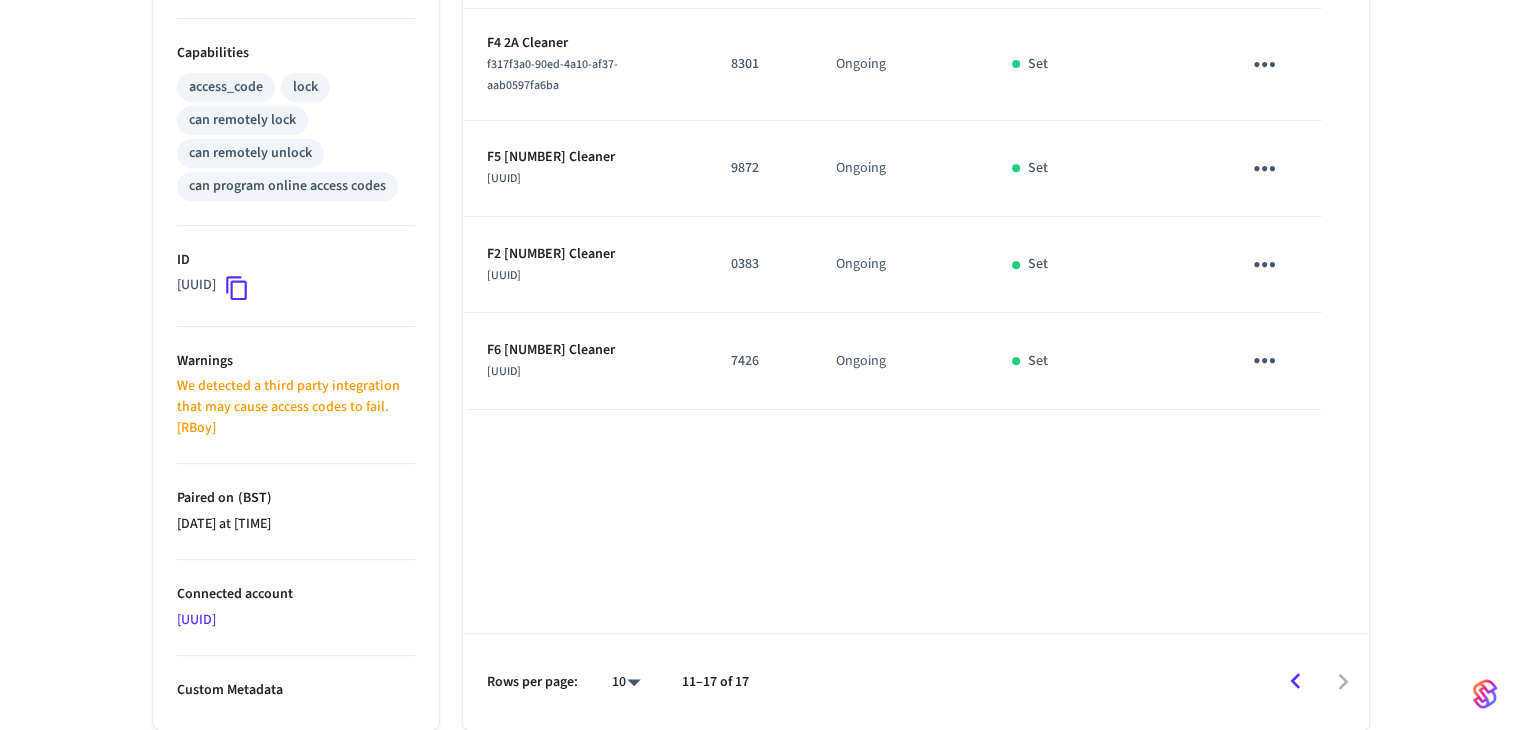 scroll, scrollTop: 856, scrollLeft: 0, axis: vertical 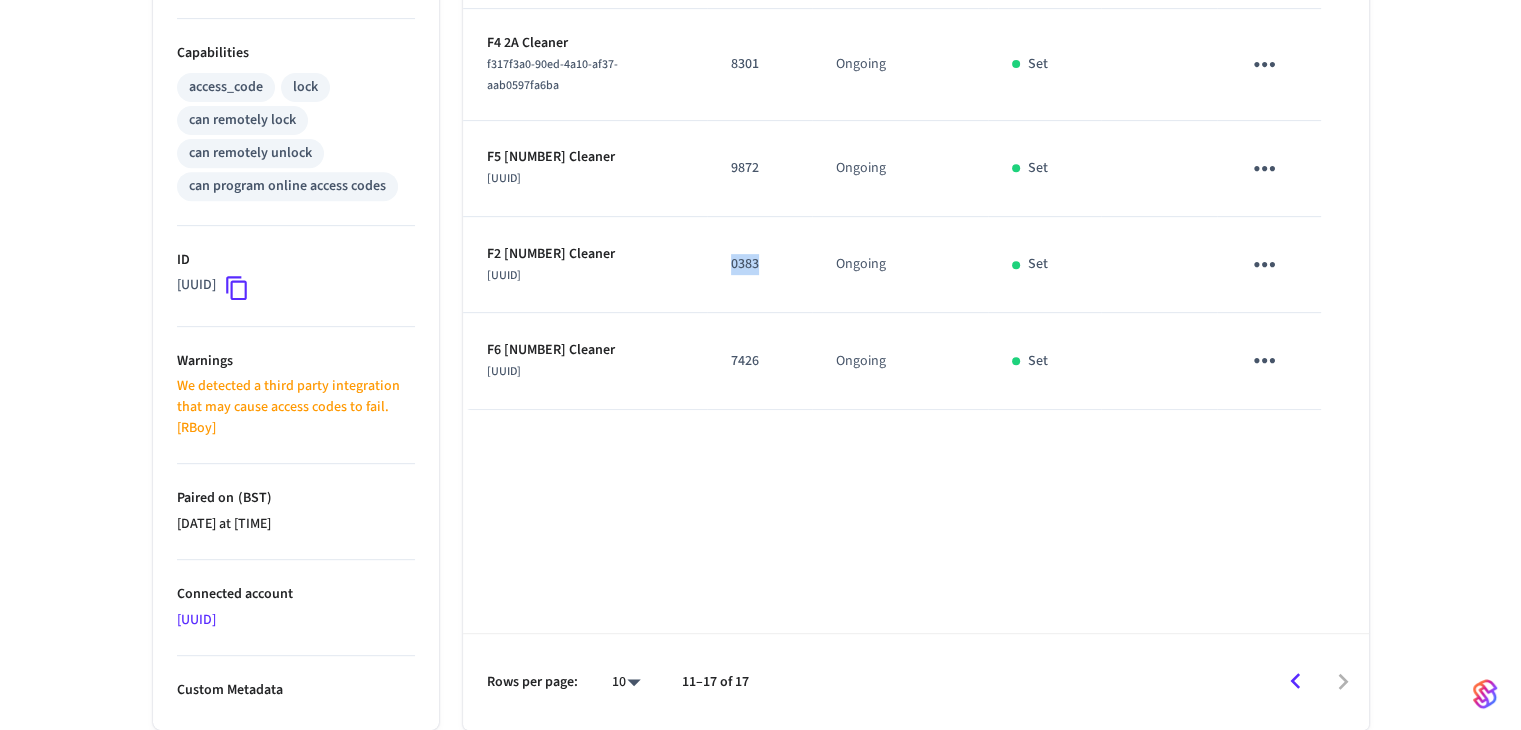 click on "[NUMBER]" at bounding box center [759, 264] 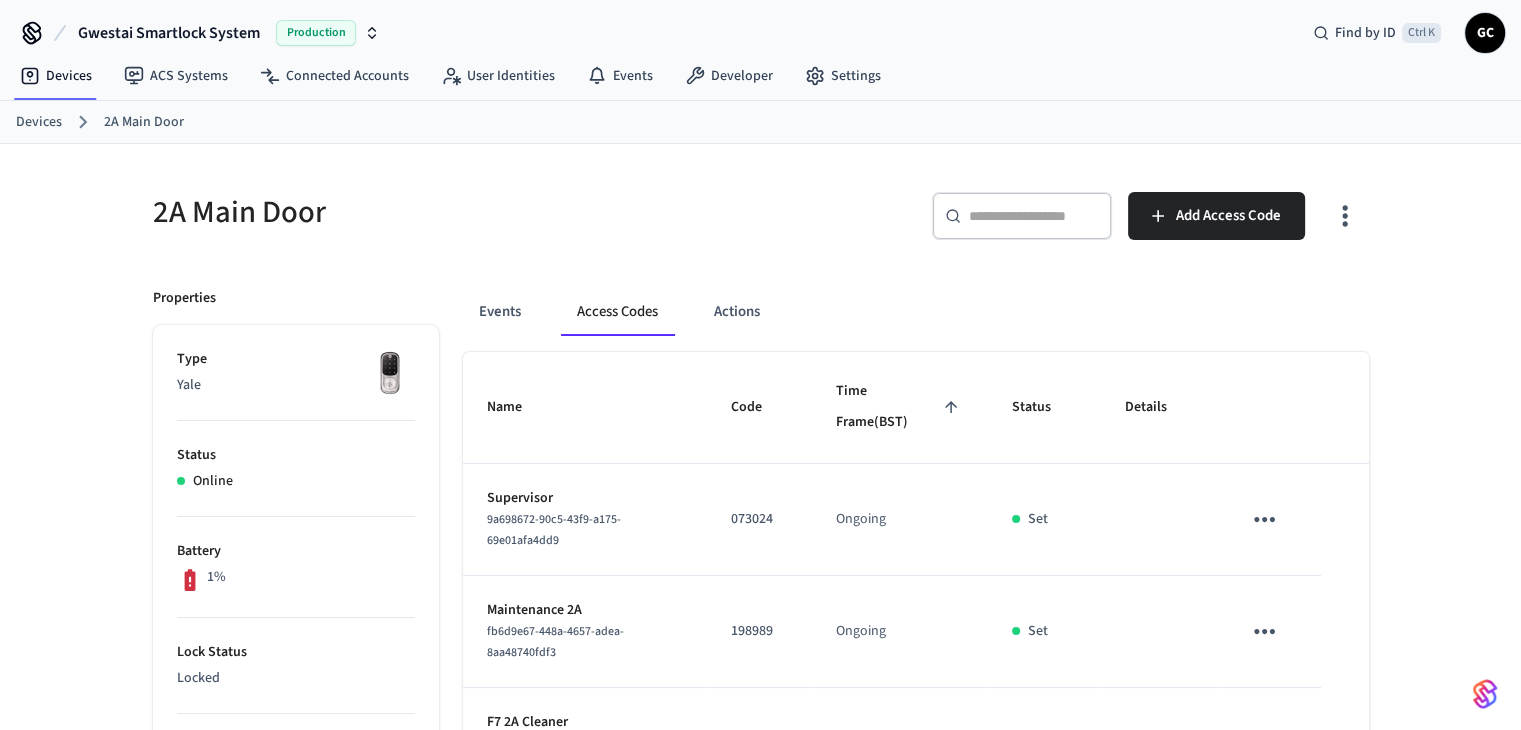 scroll, scrollTop: 0, scrollLeft: 0, axis: both 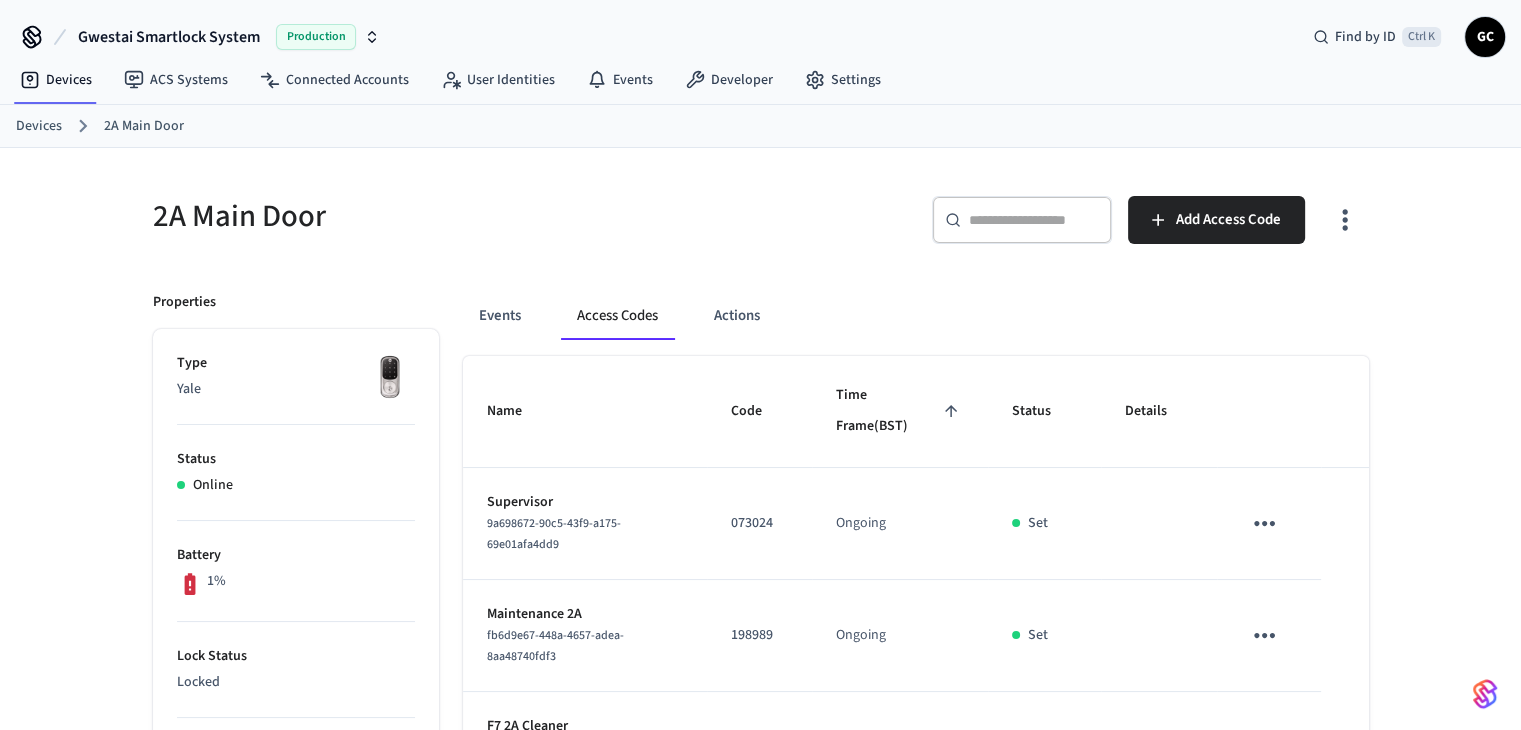 click on "Devices" at bounding box center (39, 126) 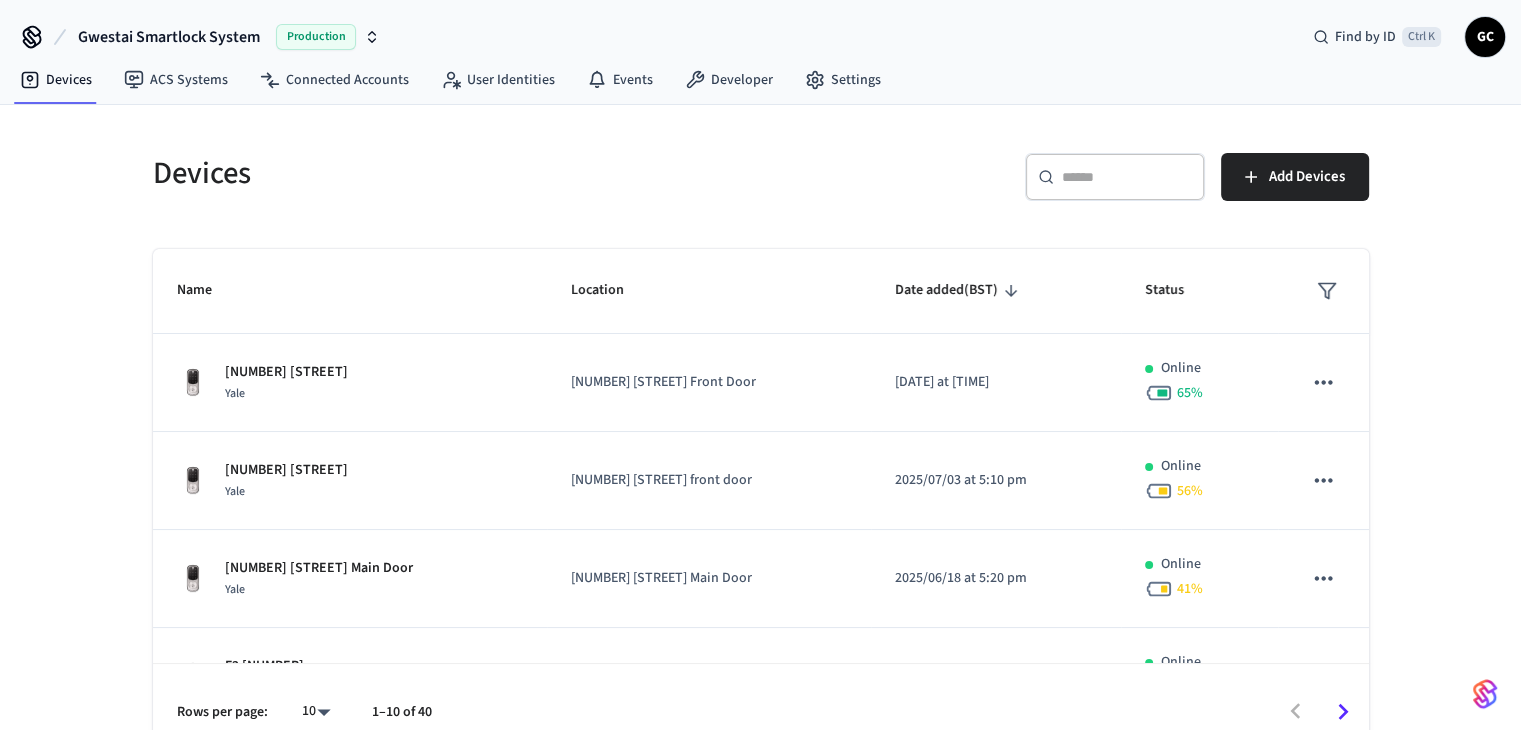 click on "​ ​" at bounding box center [1115, 177] 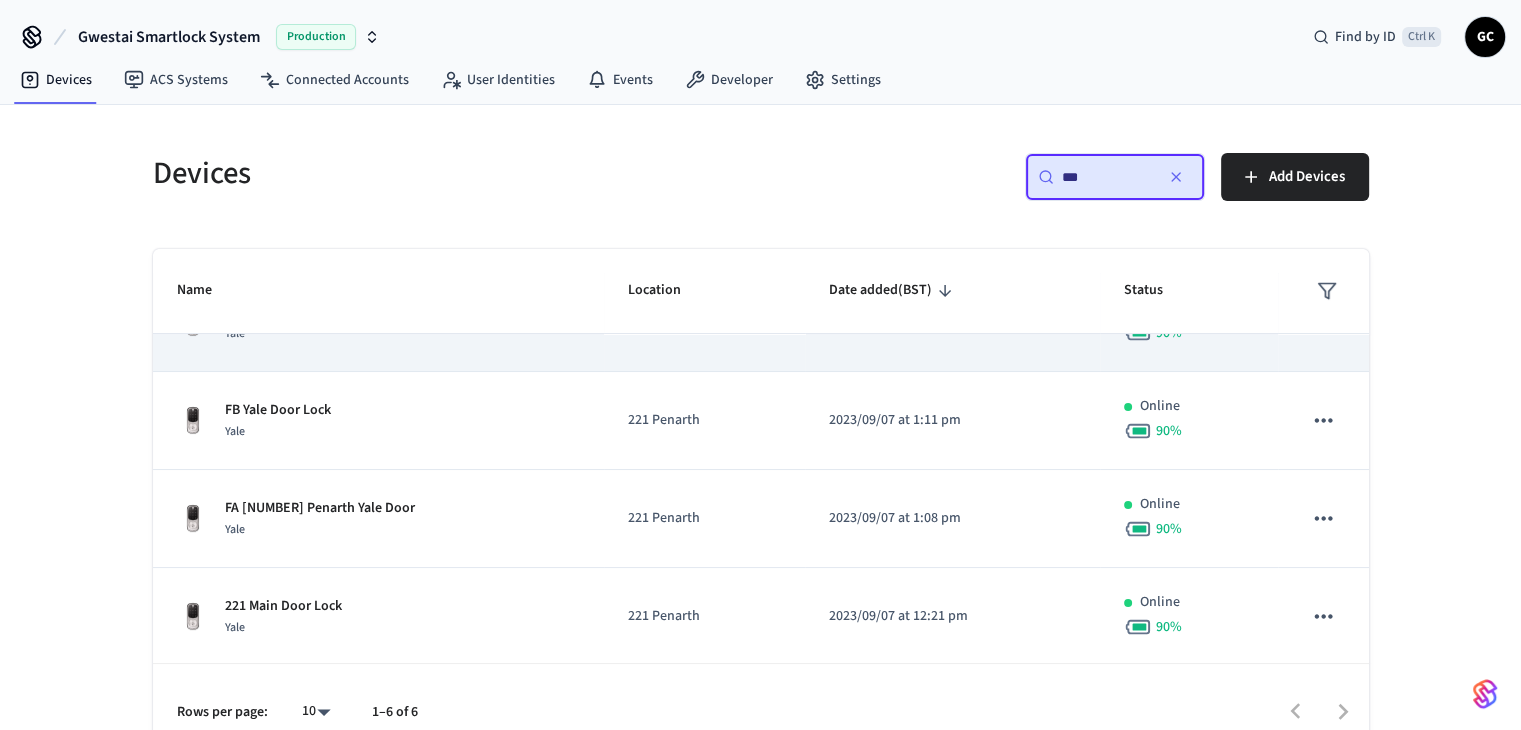 scroll, scrollTop: 257, scrollLeft: 0, axis: vertical 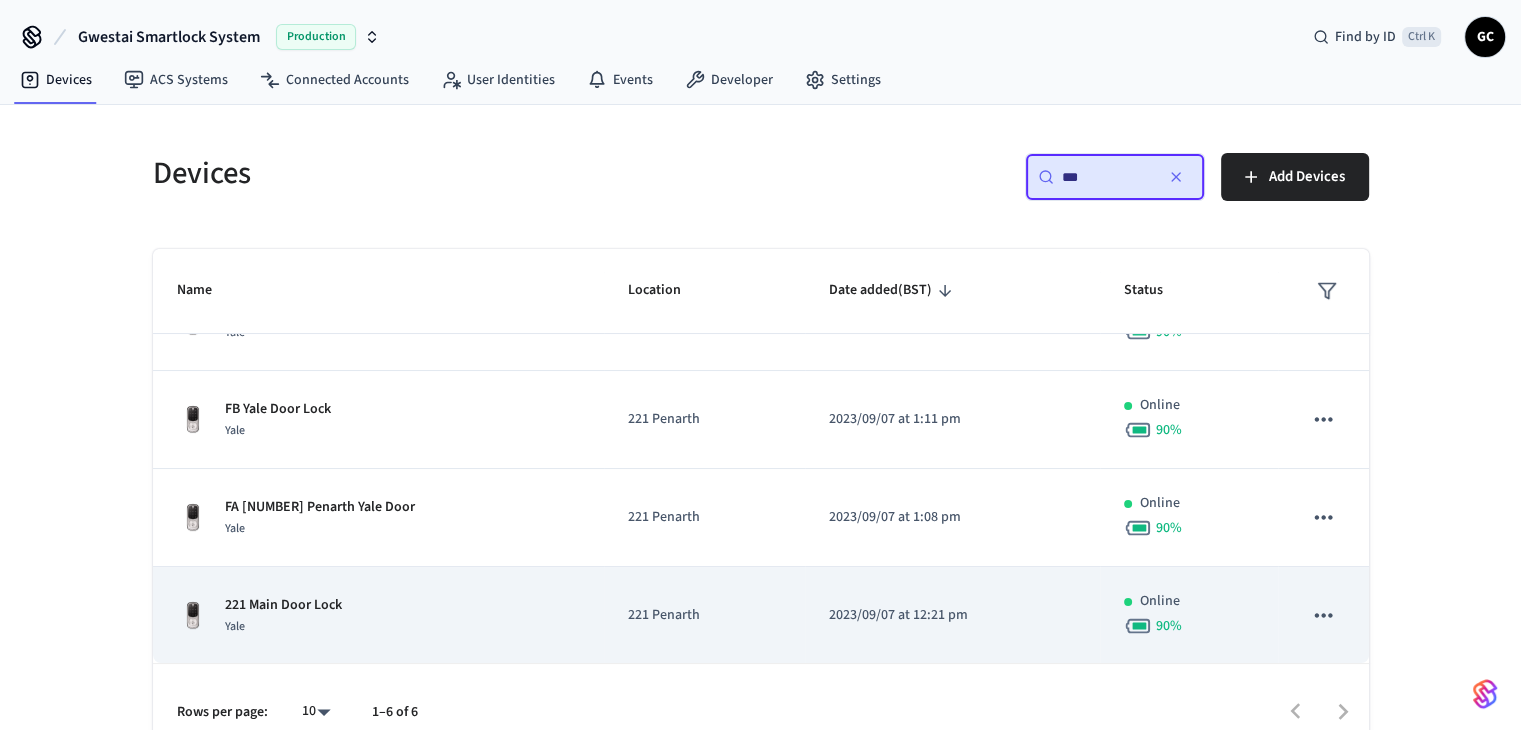 type on "***" 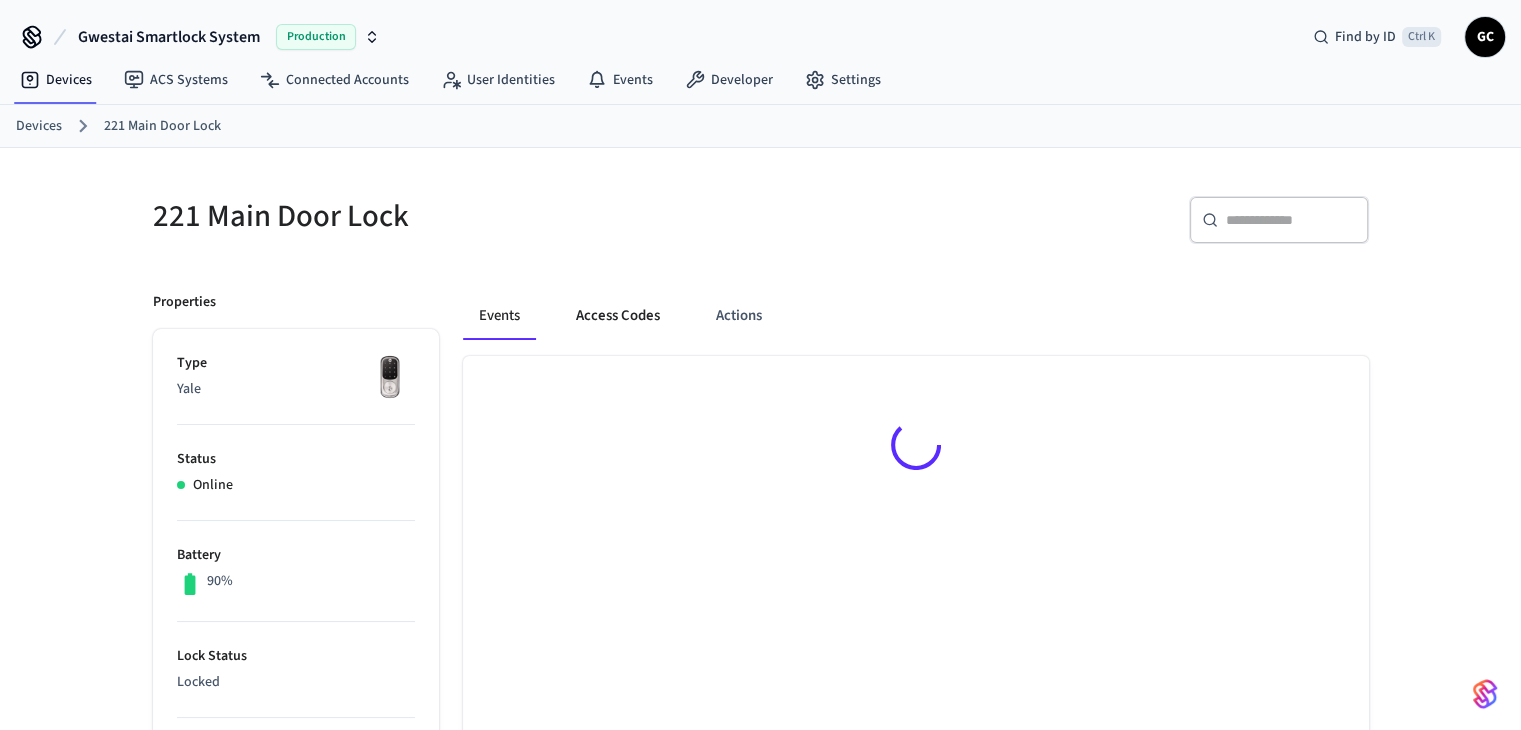 click on "Access Codes" at bounding box center (618, 316) 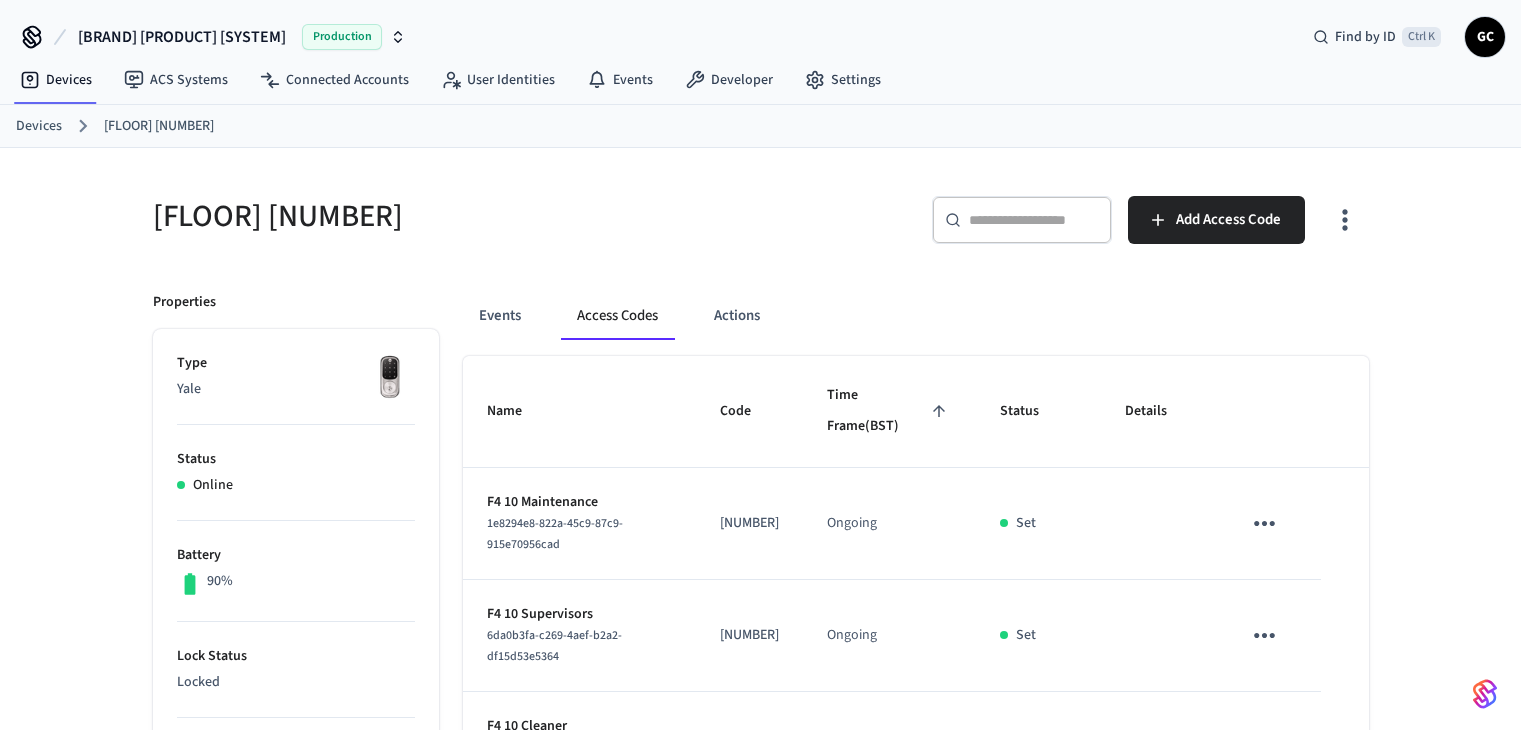 scroll, scrollTop: 100, scrollLeft: 0, axis: vertical 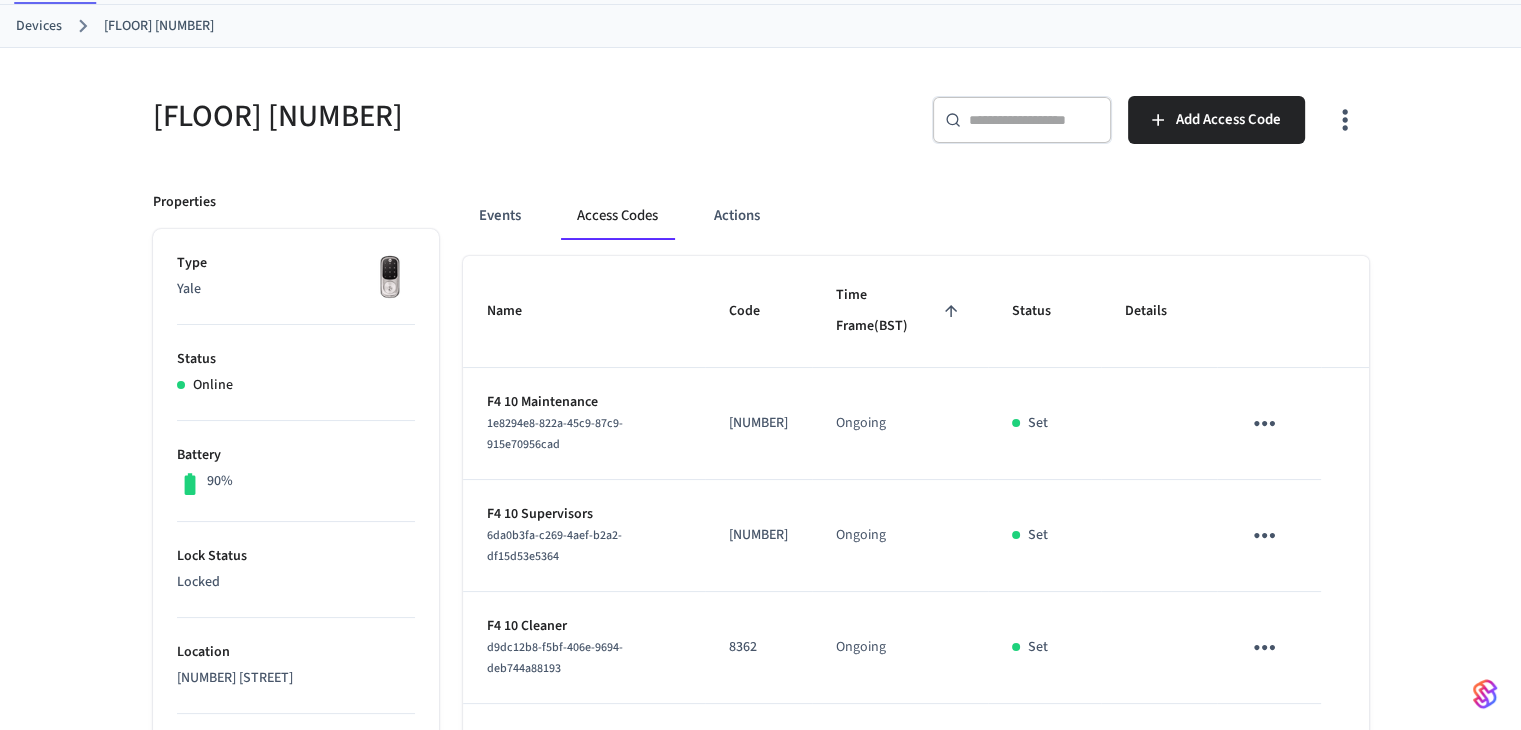 click on "Devices" at bounding box center [39, 26] 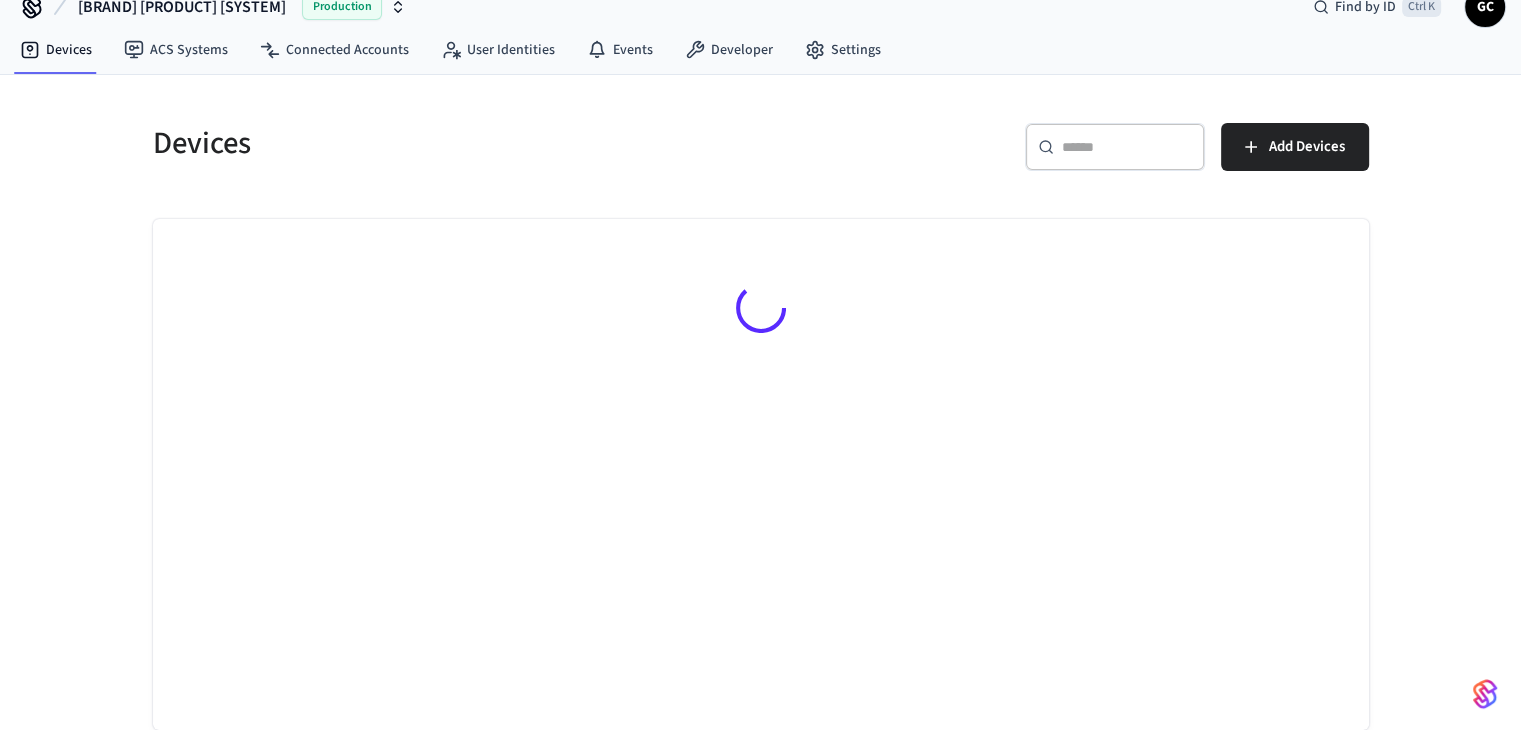 scroll, scrollTop: 0, scrollLeft: 0, axis: both 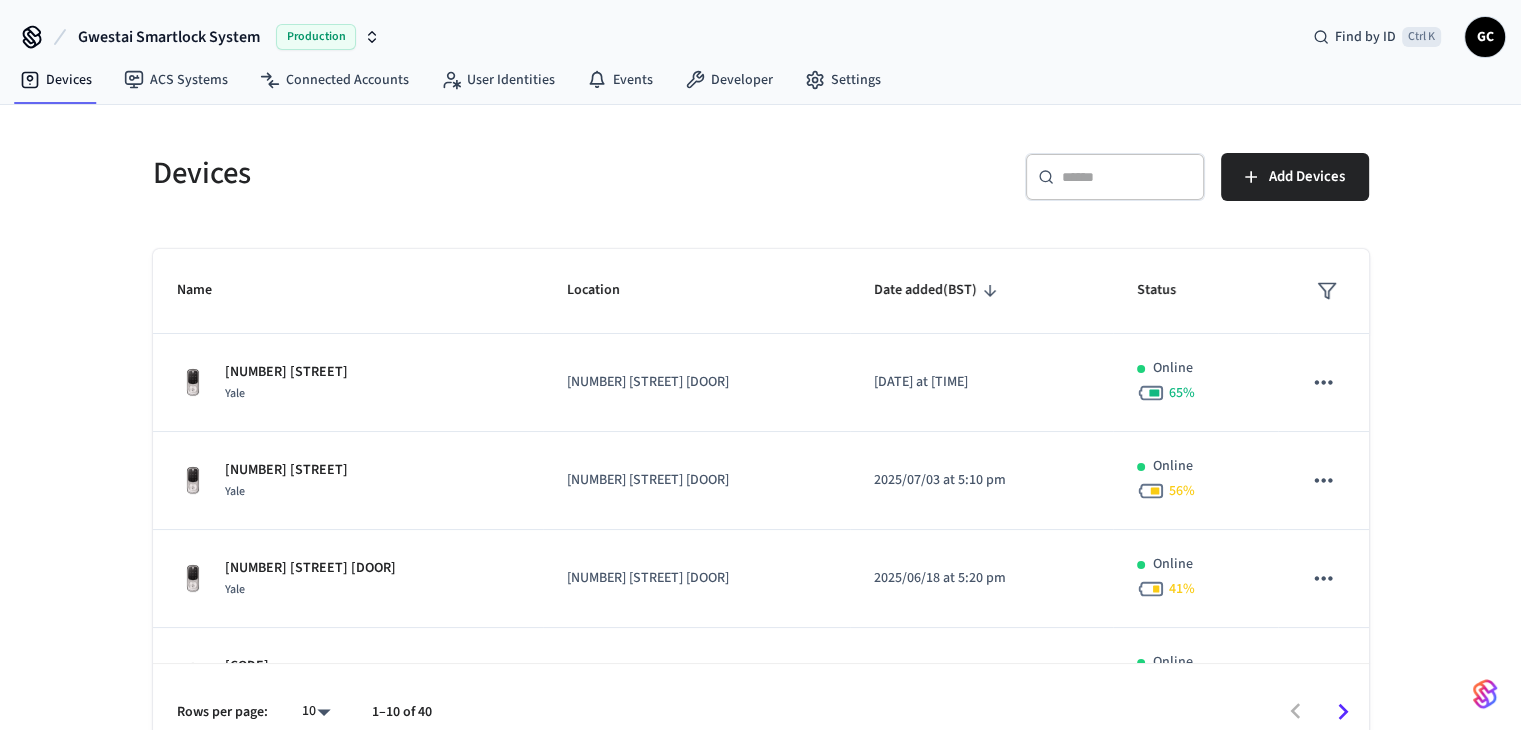 click on "​ ​" at bounding box center [1115, 177] 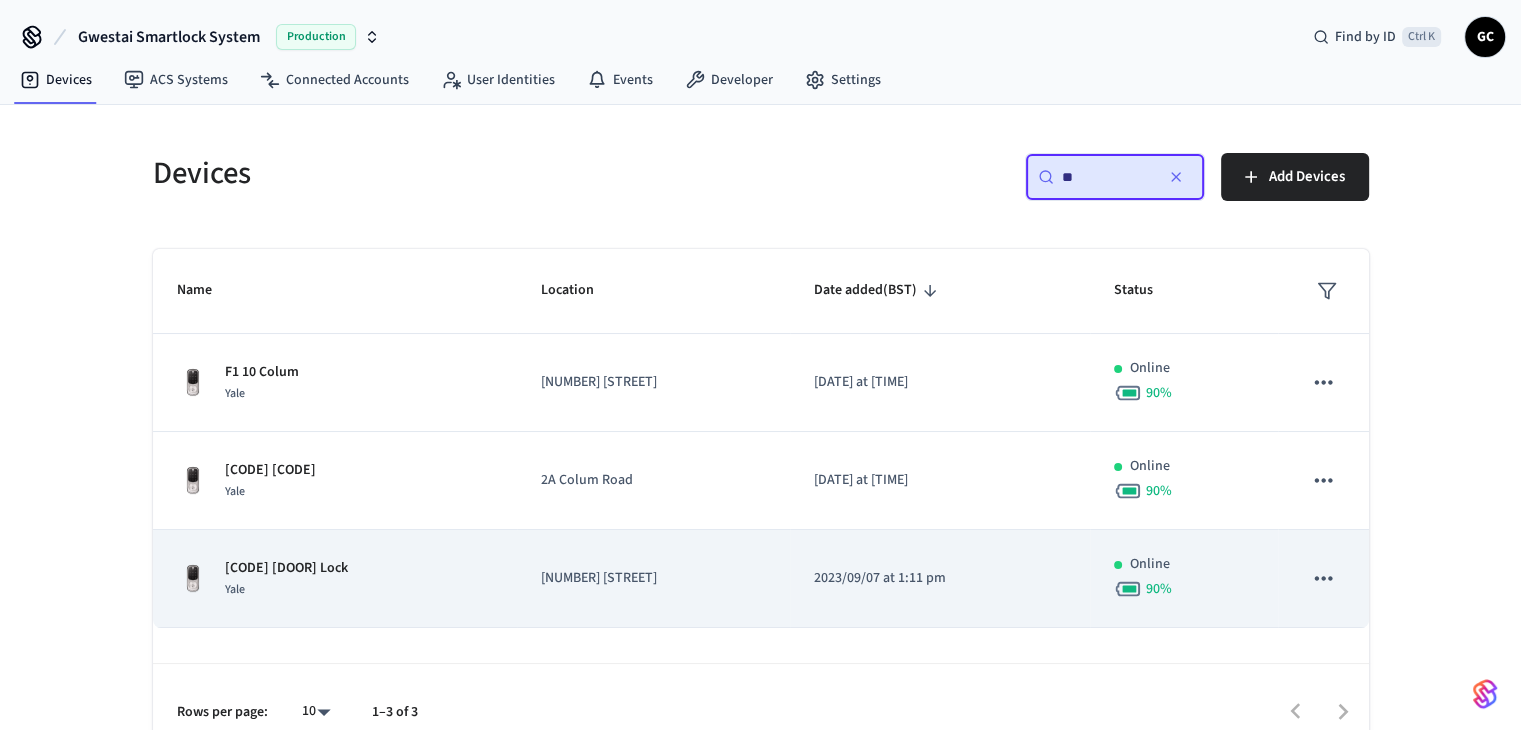 type on "**" 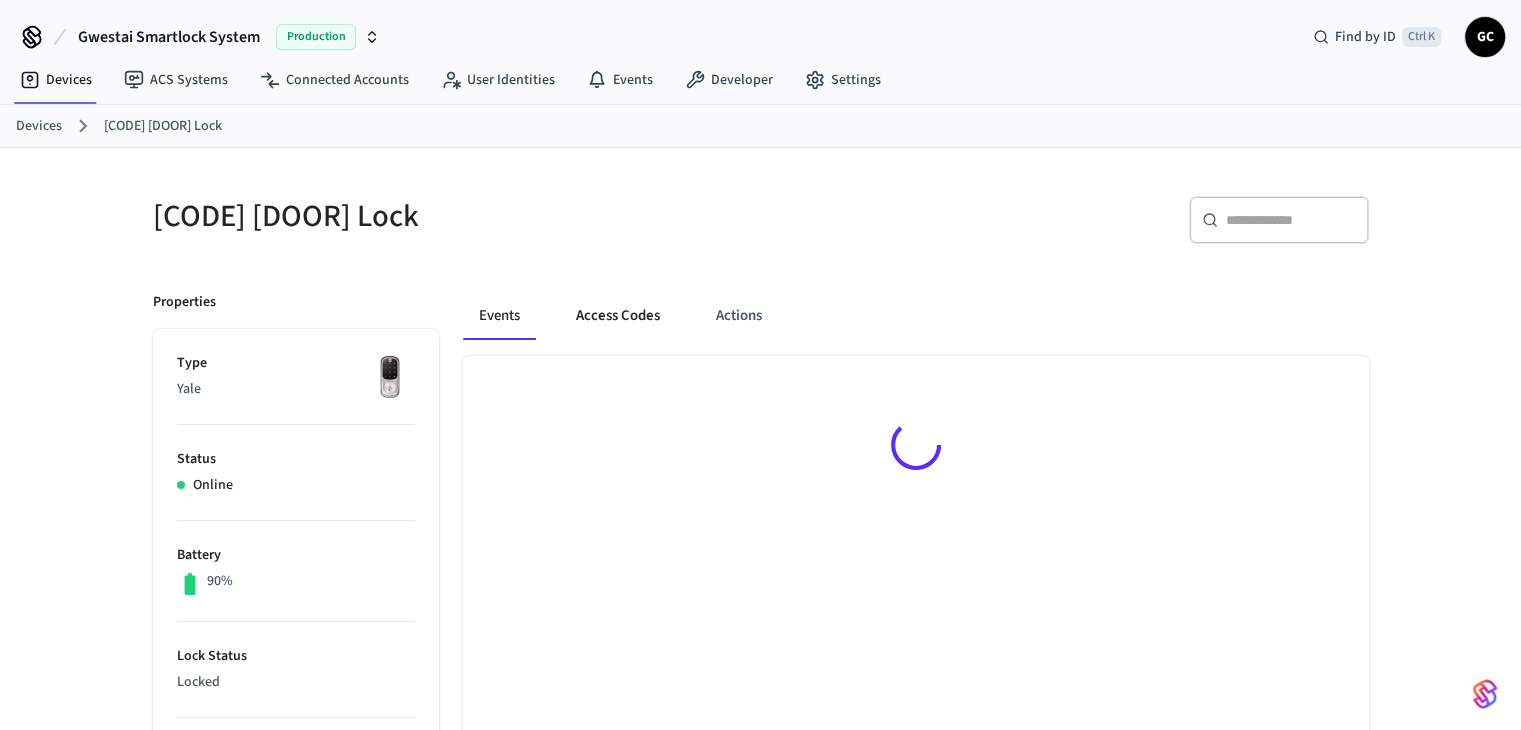 click on "Access Codes" at bounding box center (618, 316) 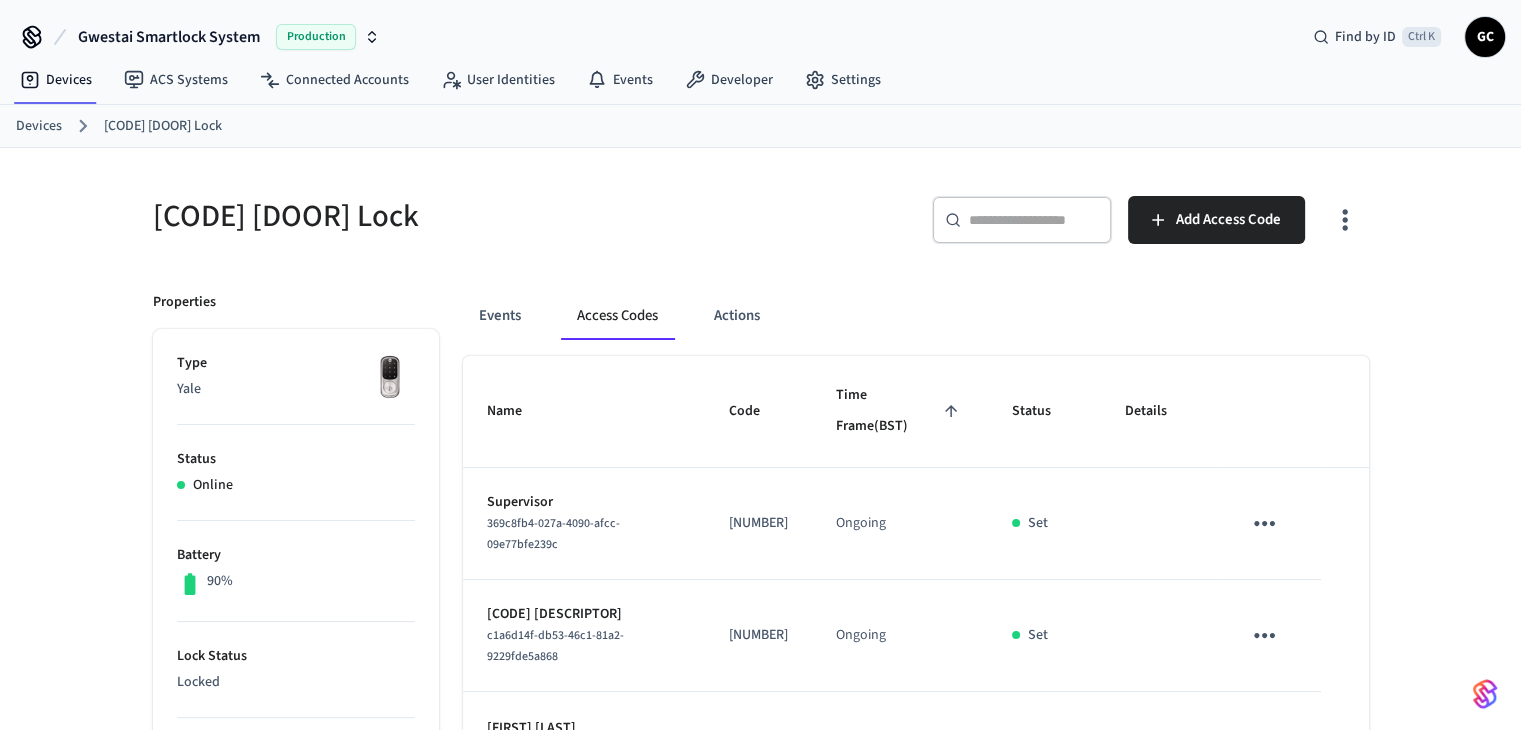 scroll, scrollTop: 300, scrollLeft: 0, axis: vertical 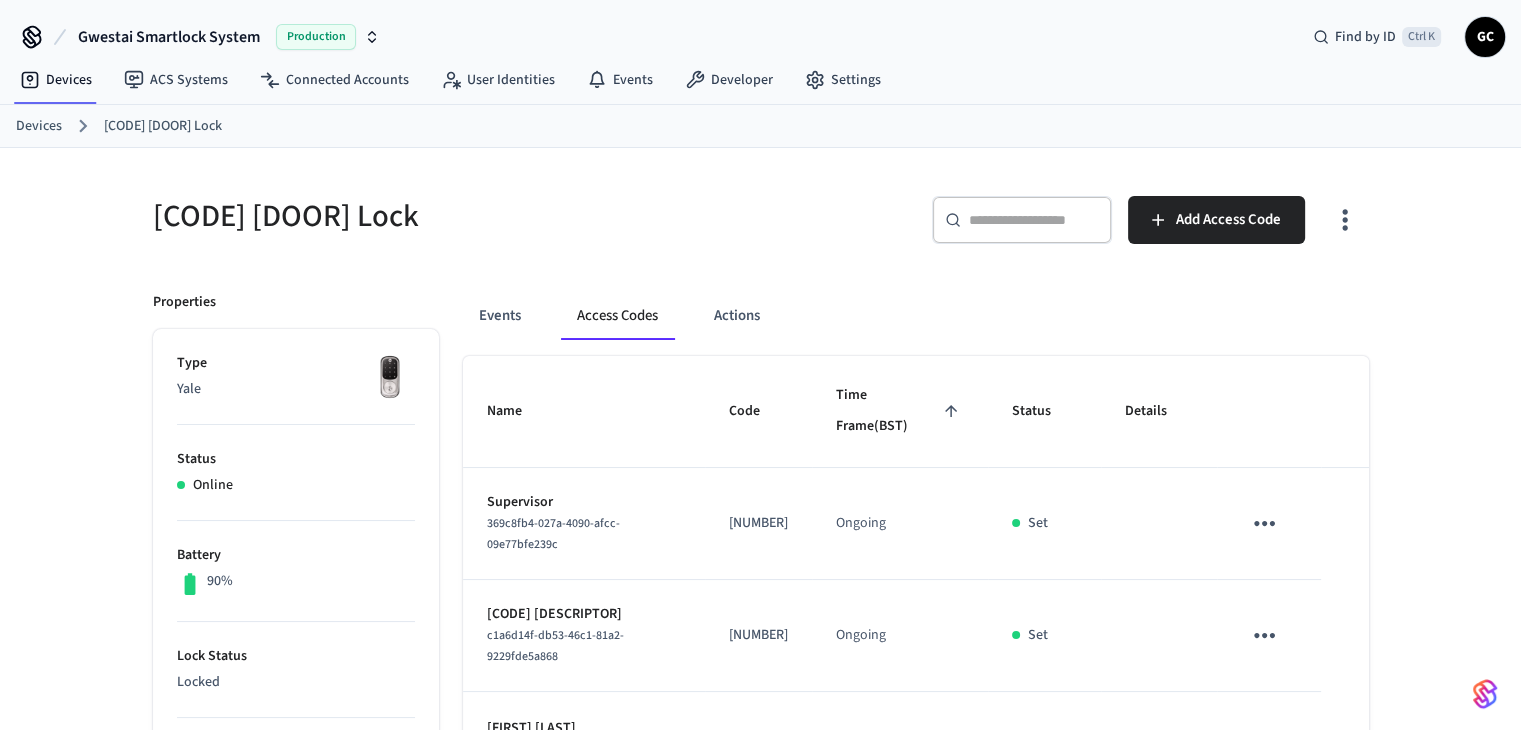 click on "Devices" at bounding box center (39, 126) 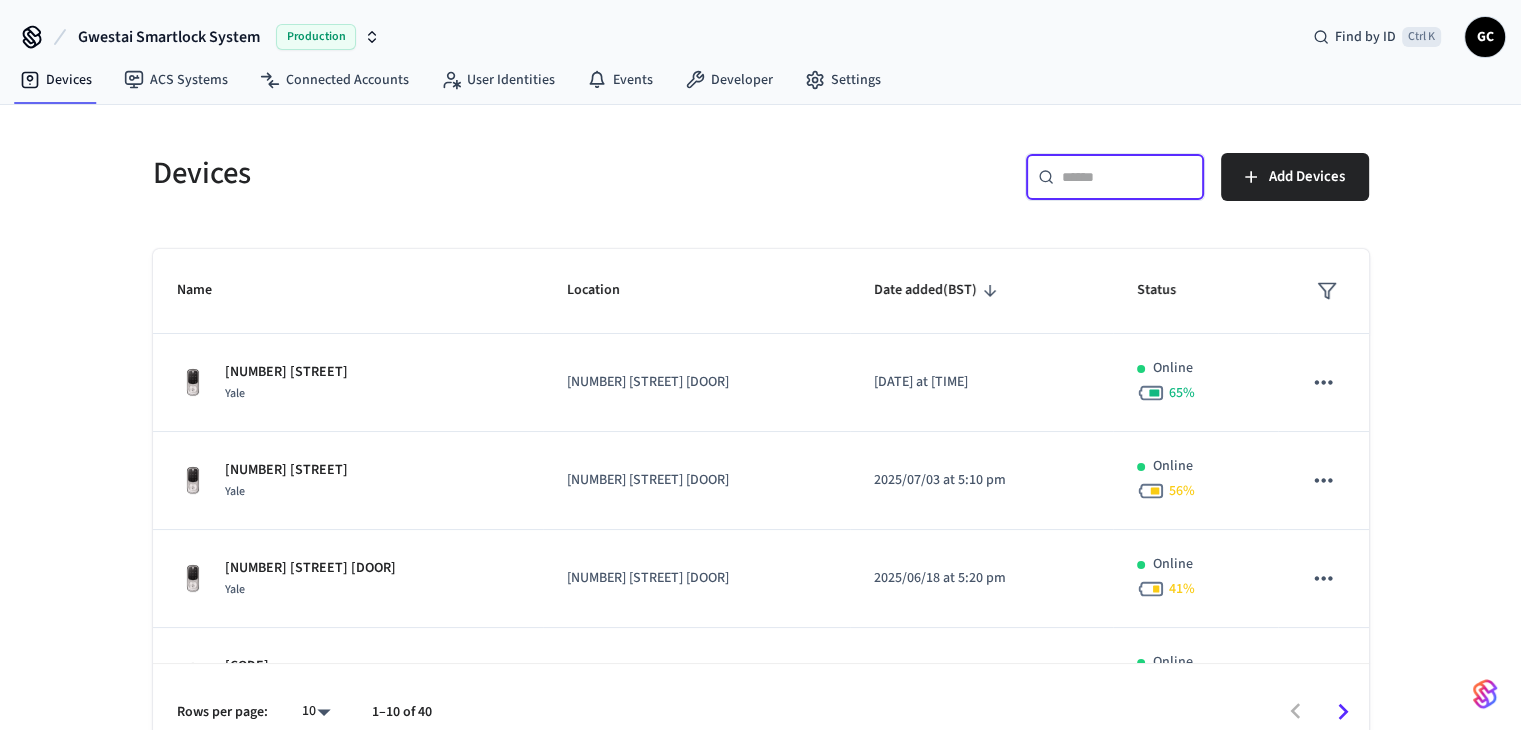 click at bounding box center [1127, 177] 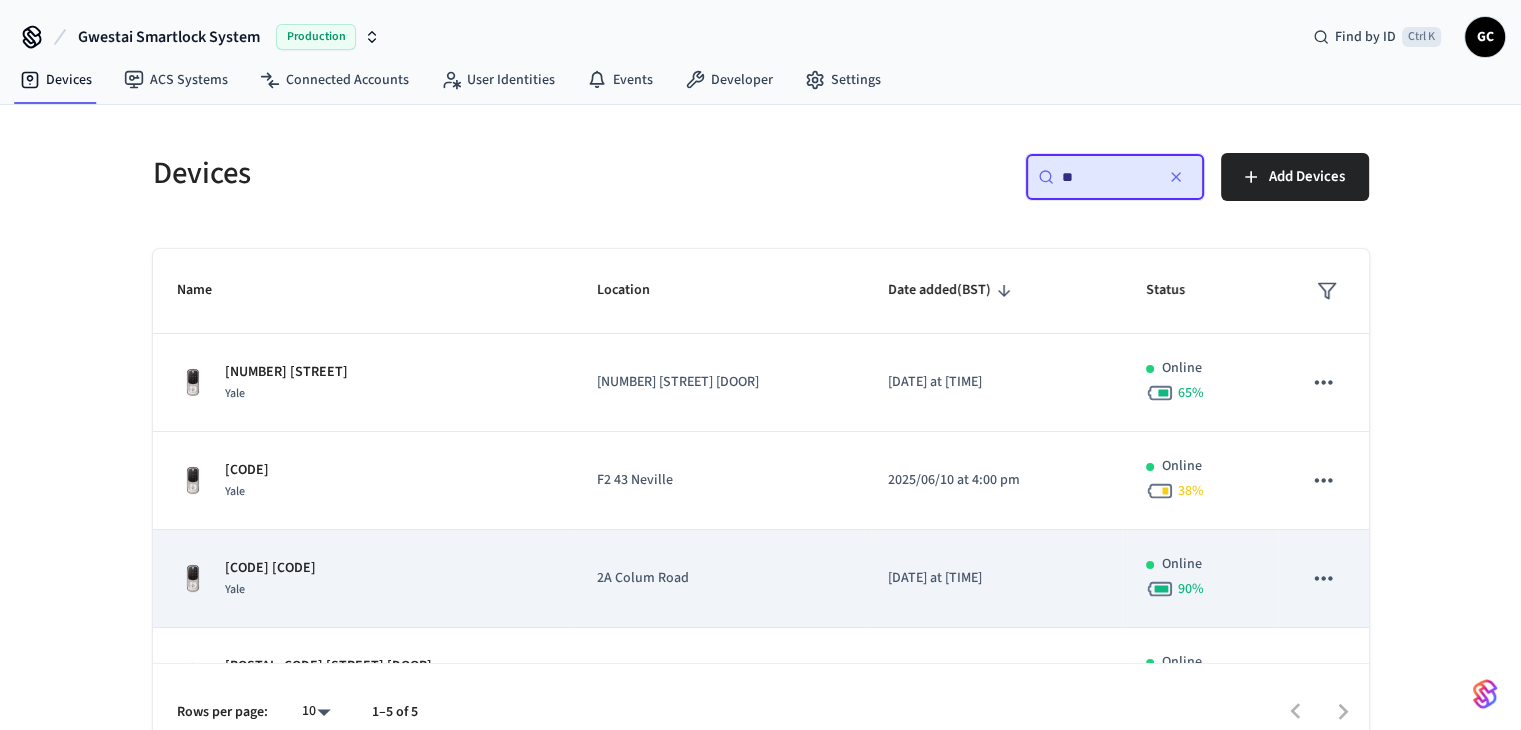 scroll, scrollTop: 100, scrollLeft: 0, axis: vertical 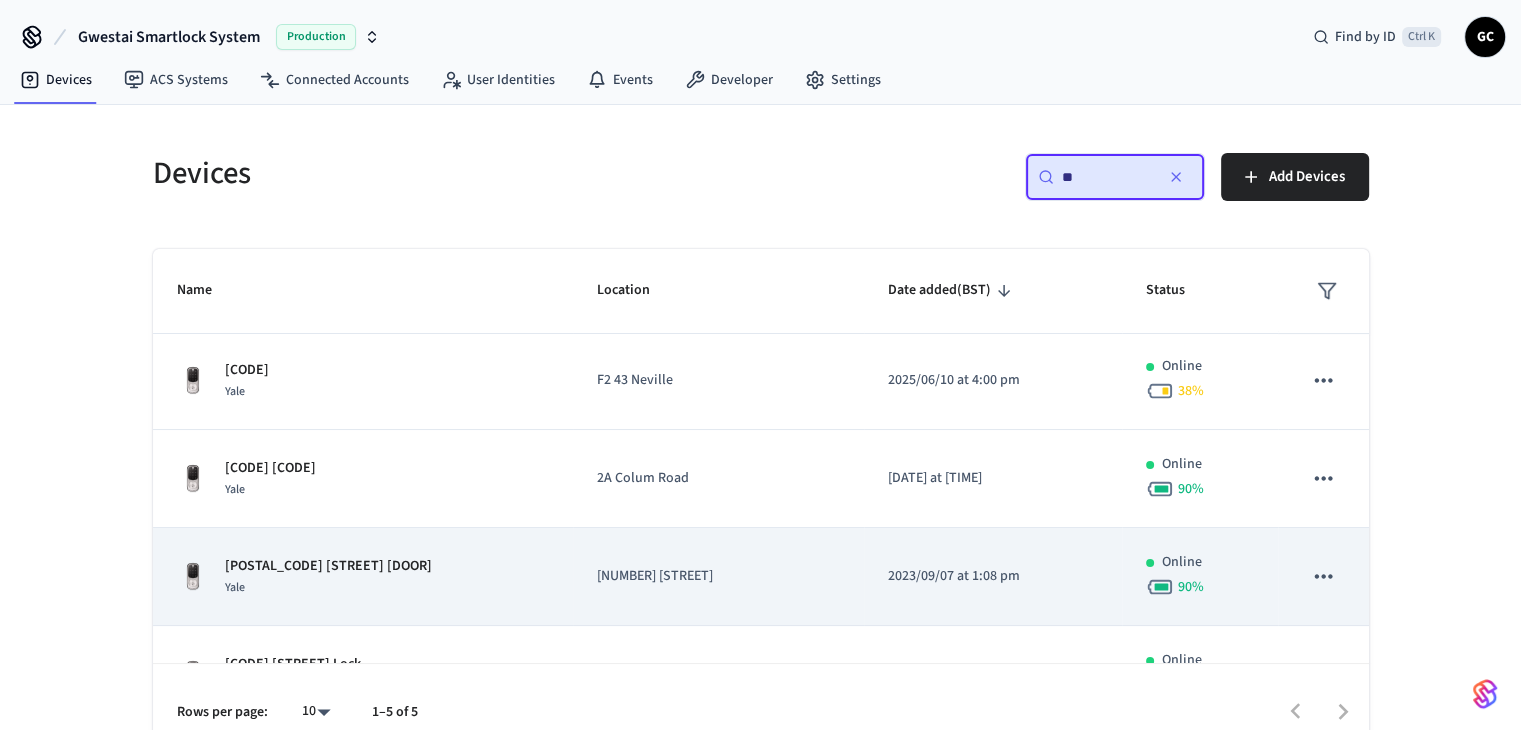 type on "**" 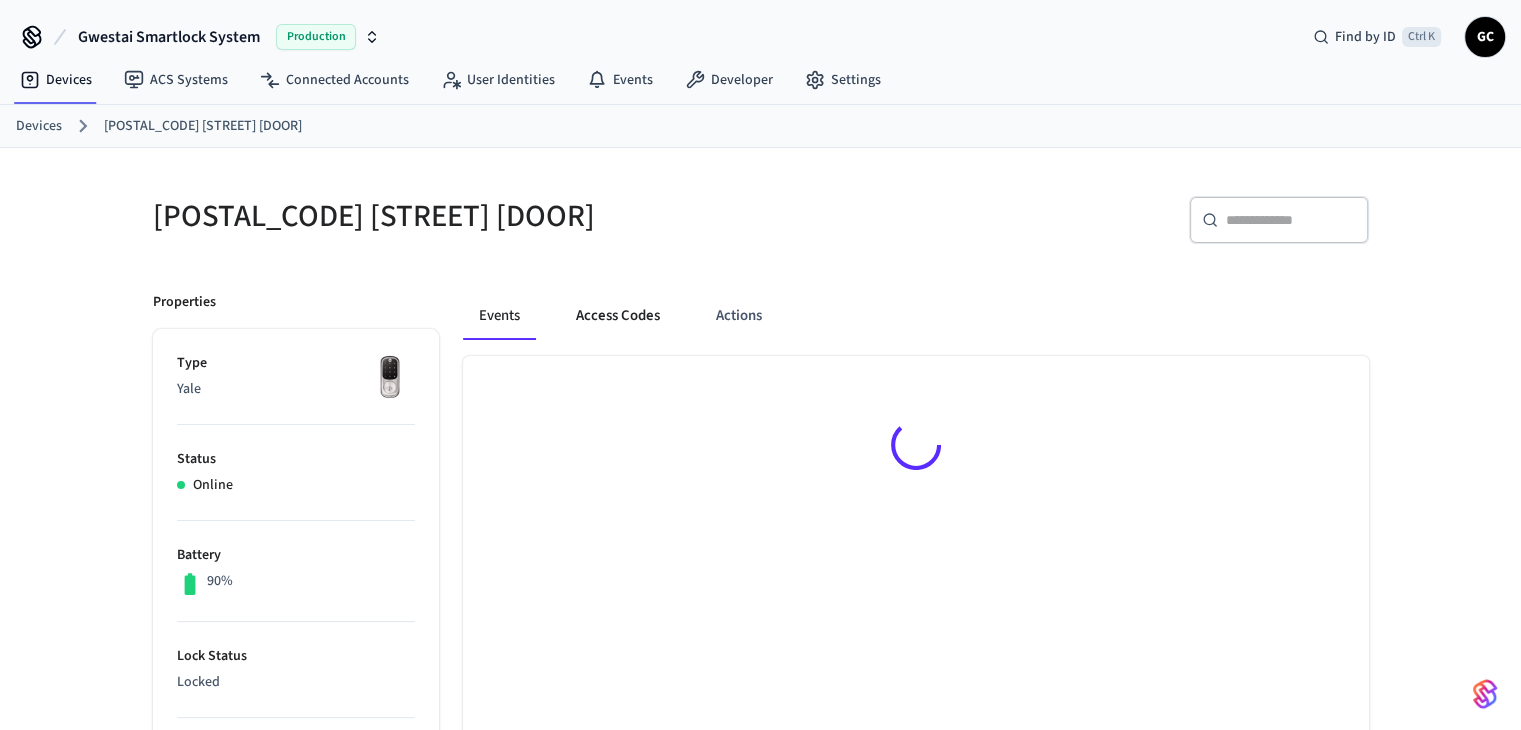 click on "Access Codes" at bounding box center (618, 316) 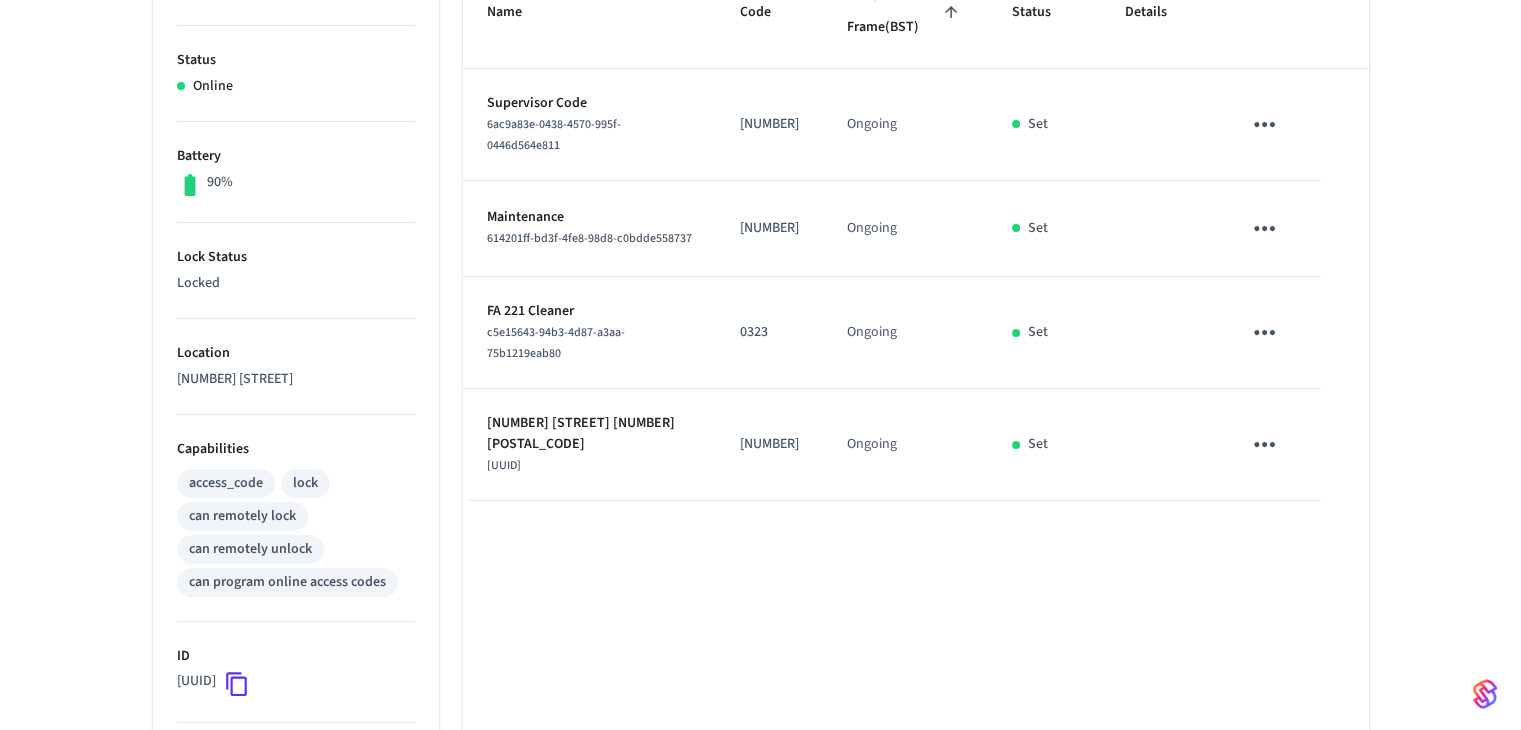 scroll, scrollTop: 400, scrollLeft: 0, axis: vertical 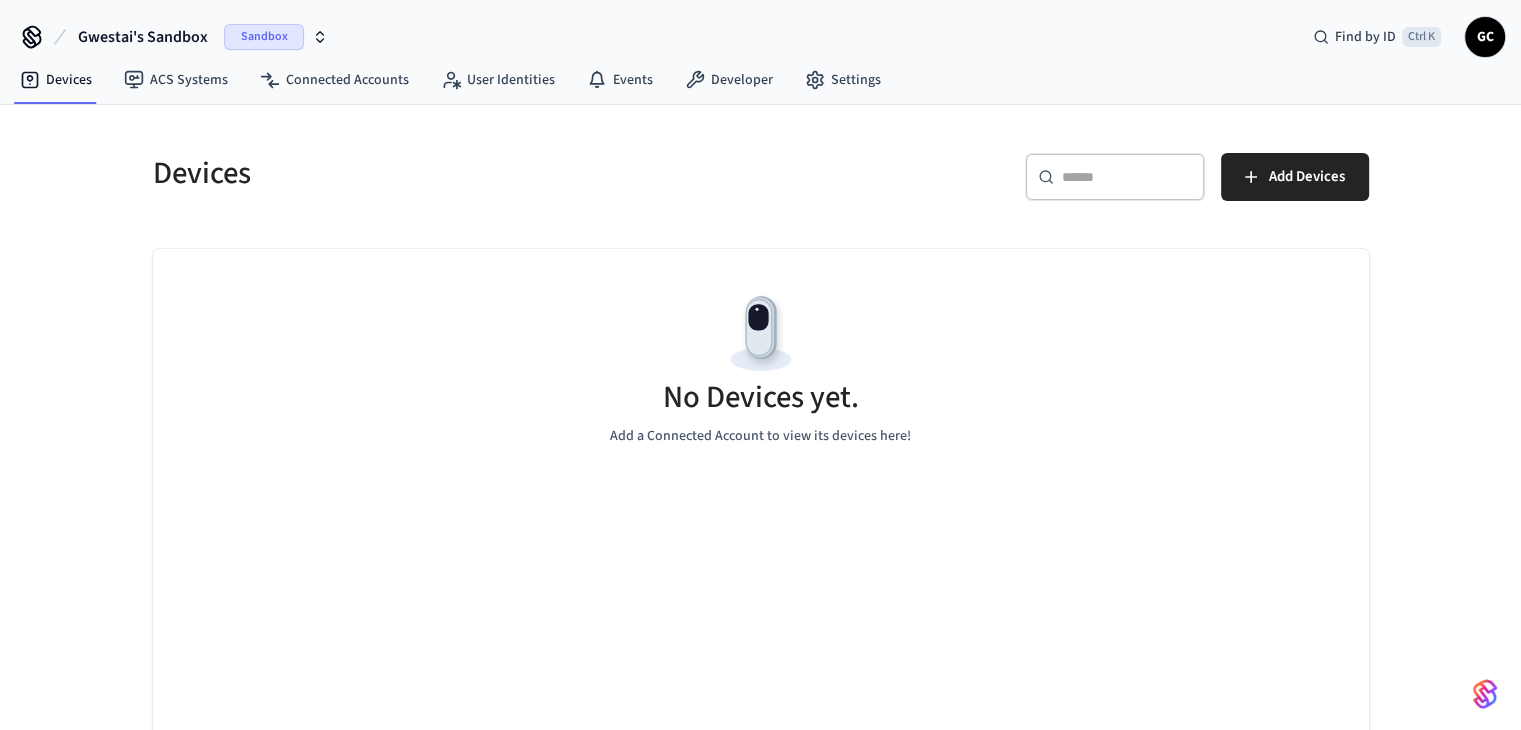 click on "Gwestai's Sandbox" at bounding box center [143, 37] 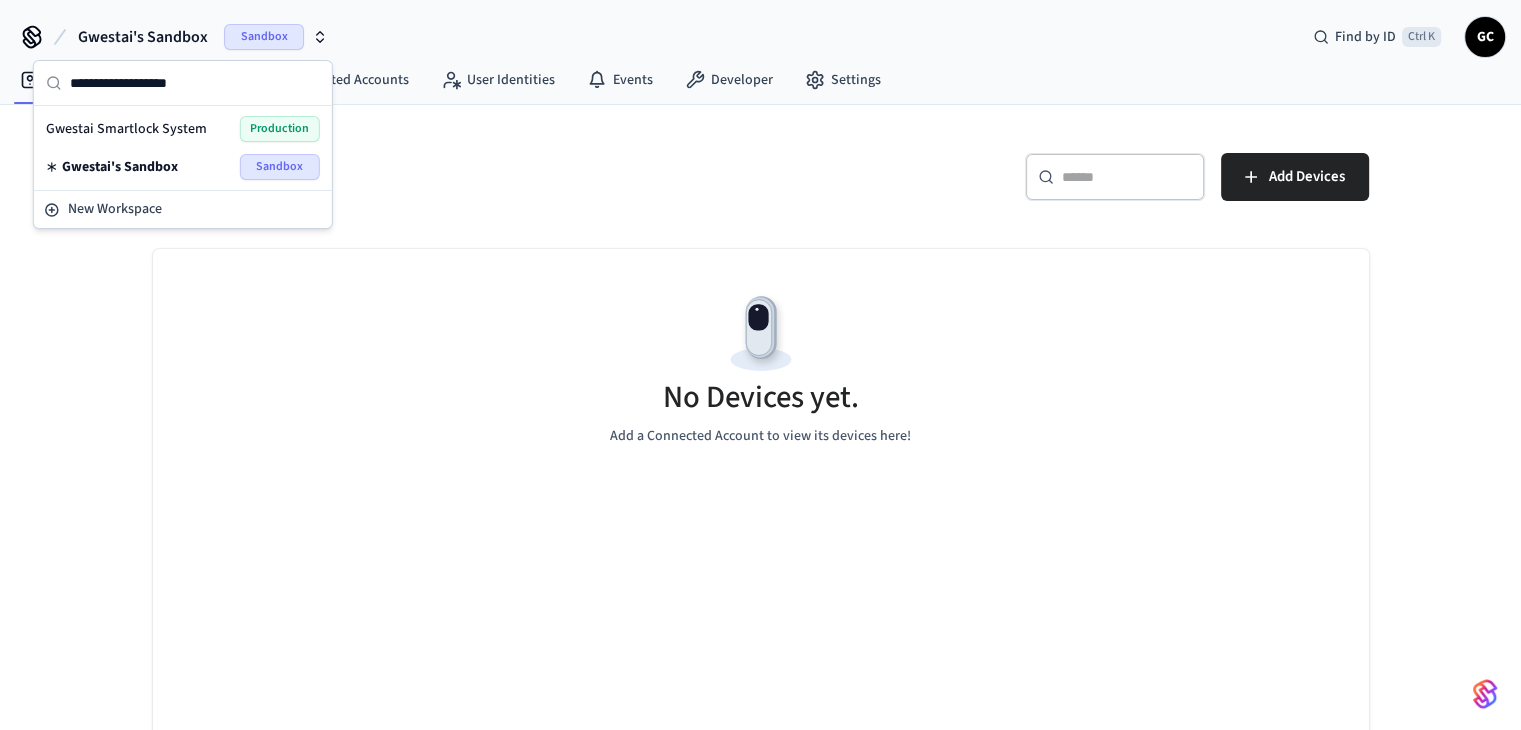 click on "Gwestai Smartlock System Production" at bounding box center [183, 129] 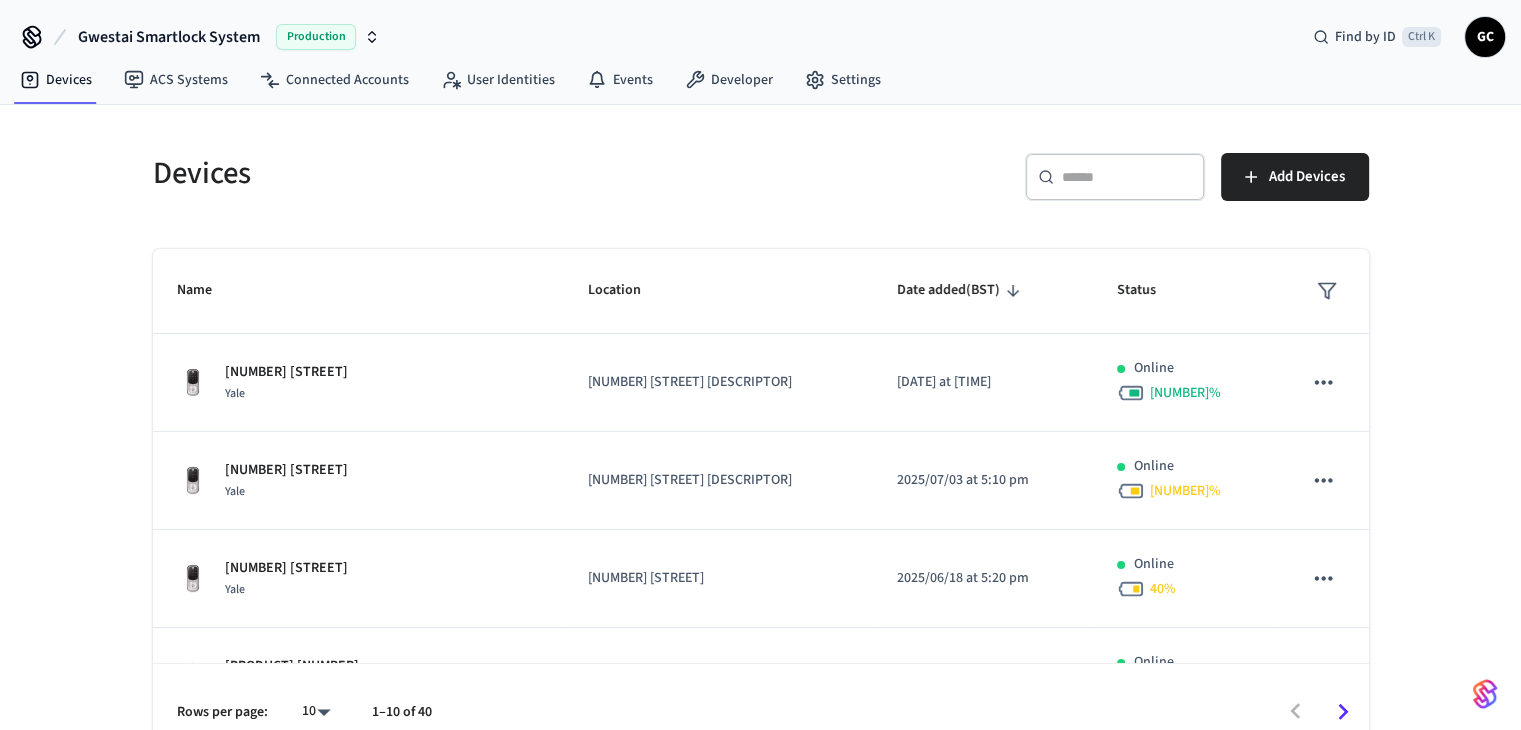 click on "​ ​" at bounding box center (1115, 177) 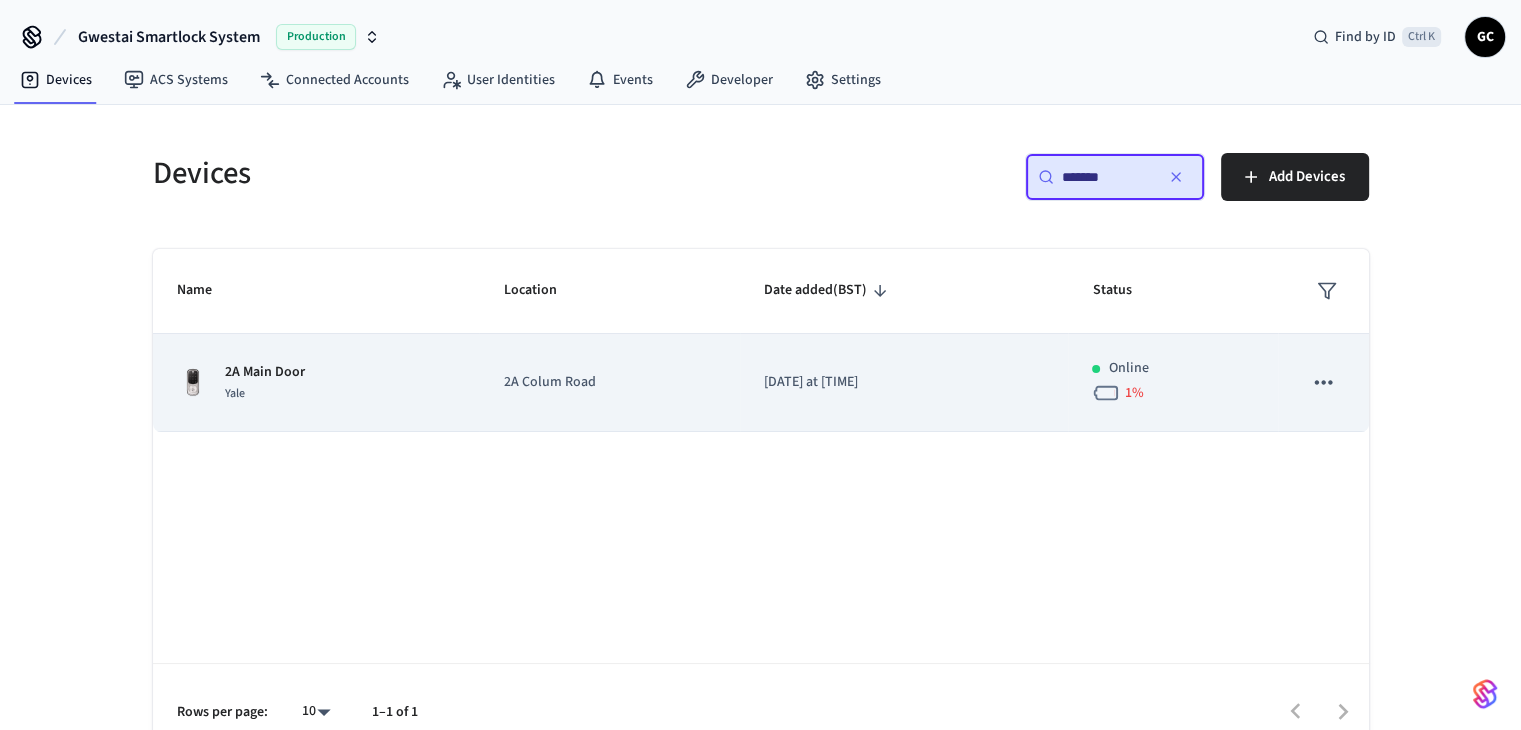 type on "*******" 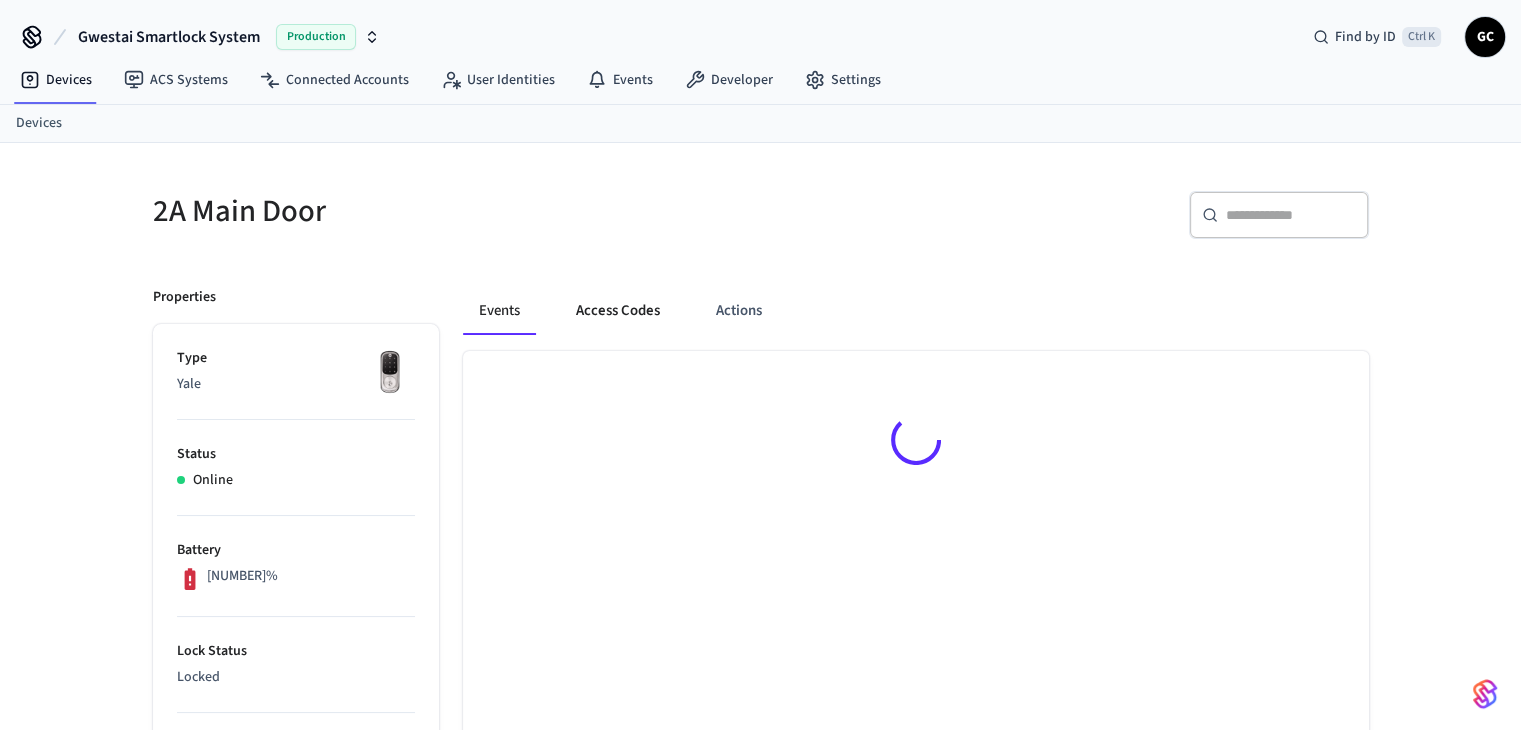 click on "Access Codes" at bounding box center [618, 311] 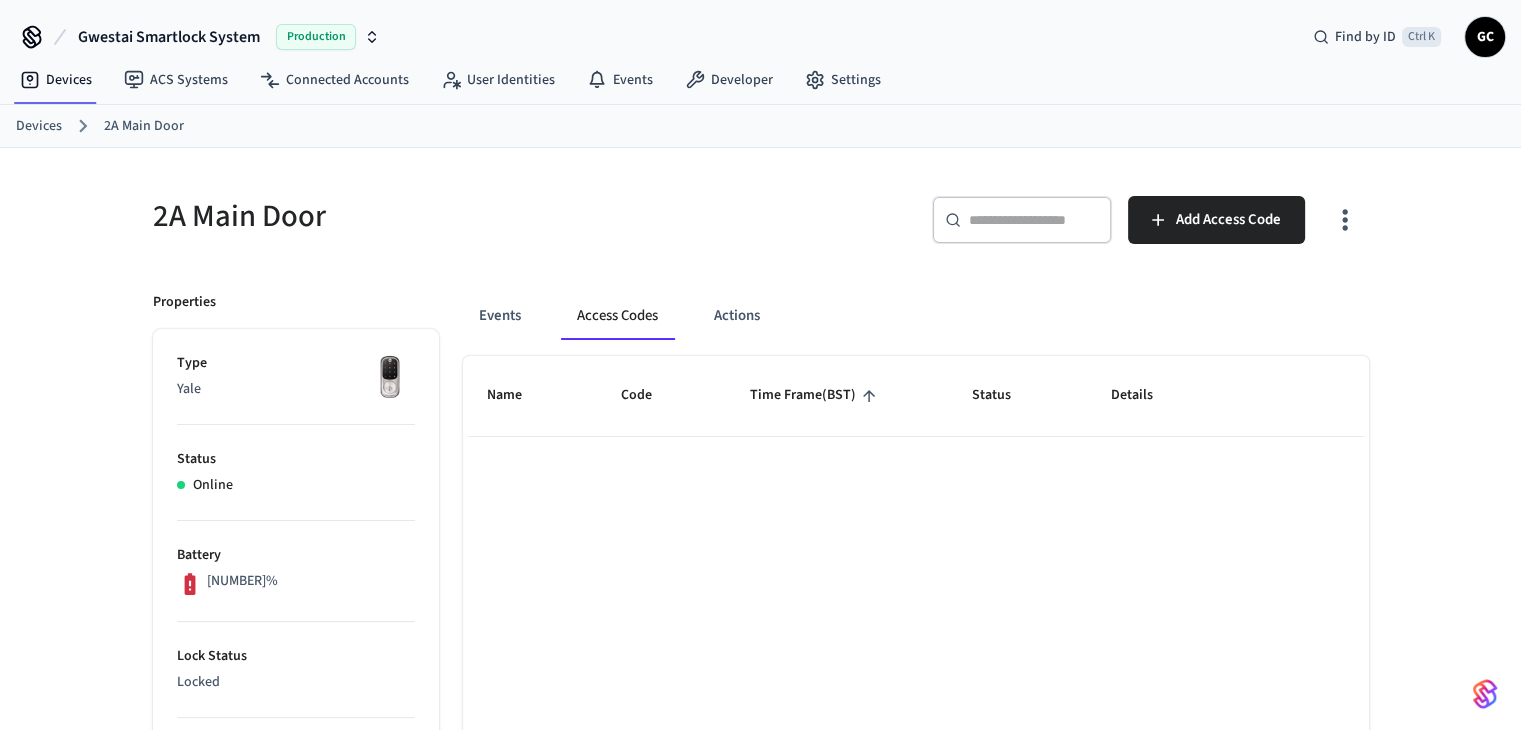 click on "​ ​" at bounding box center (1022, 220) 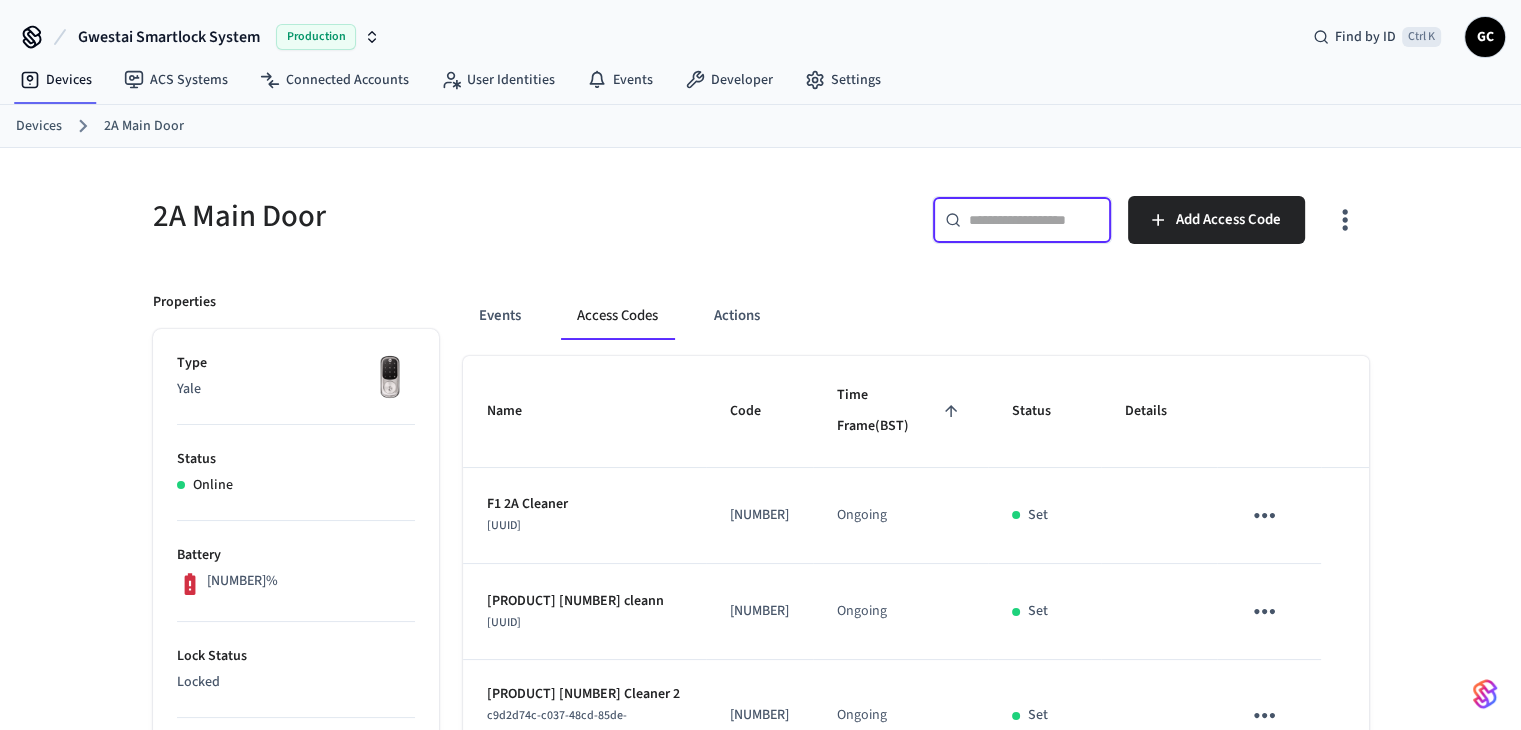 paste on "**********" 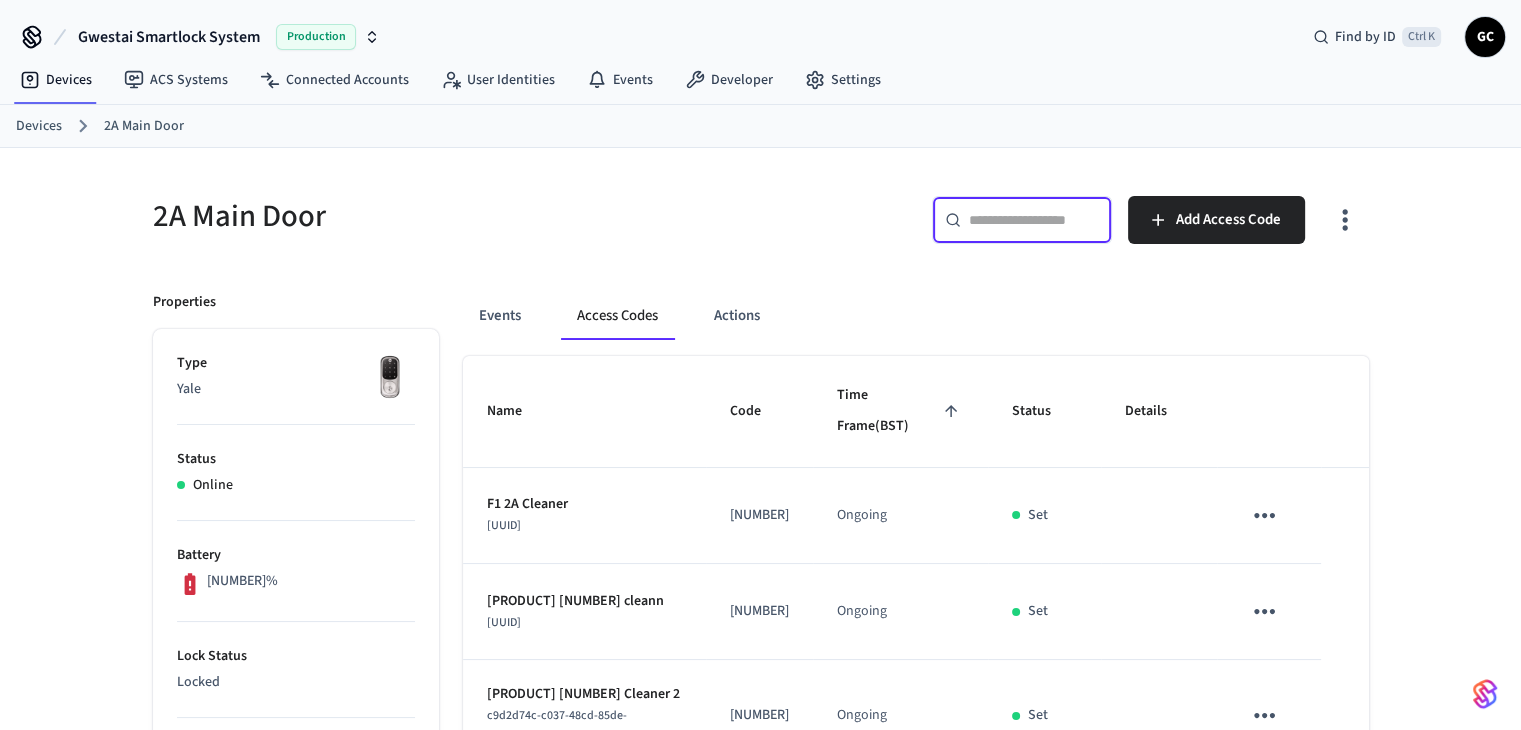 type on "**********" 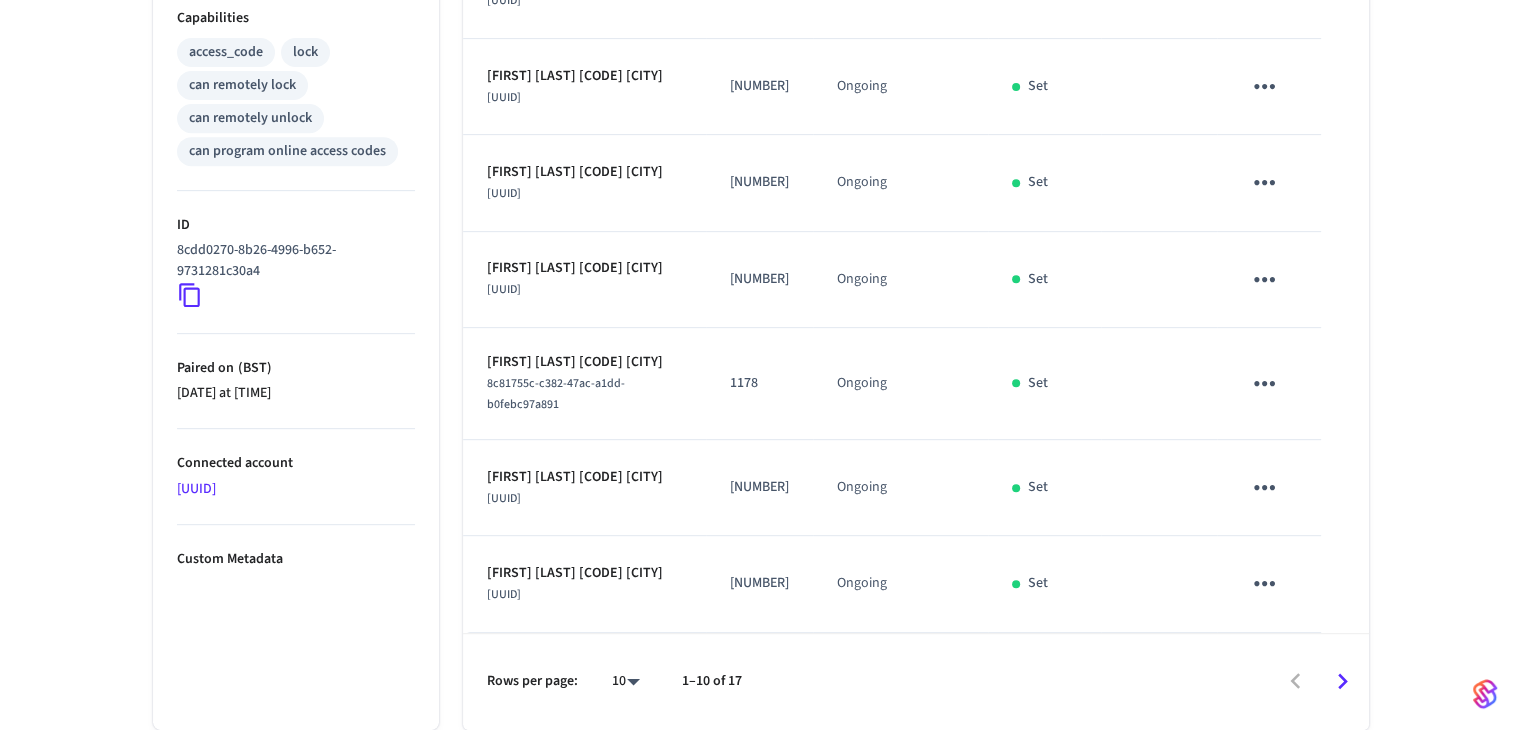 click 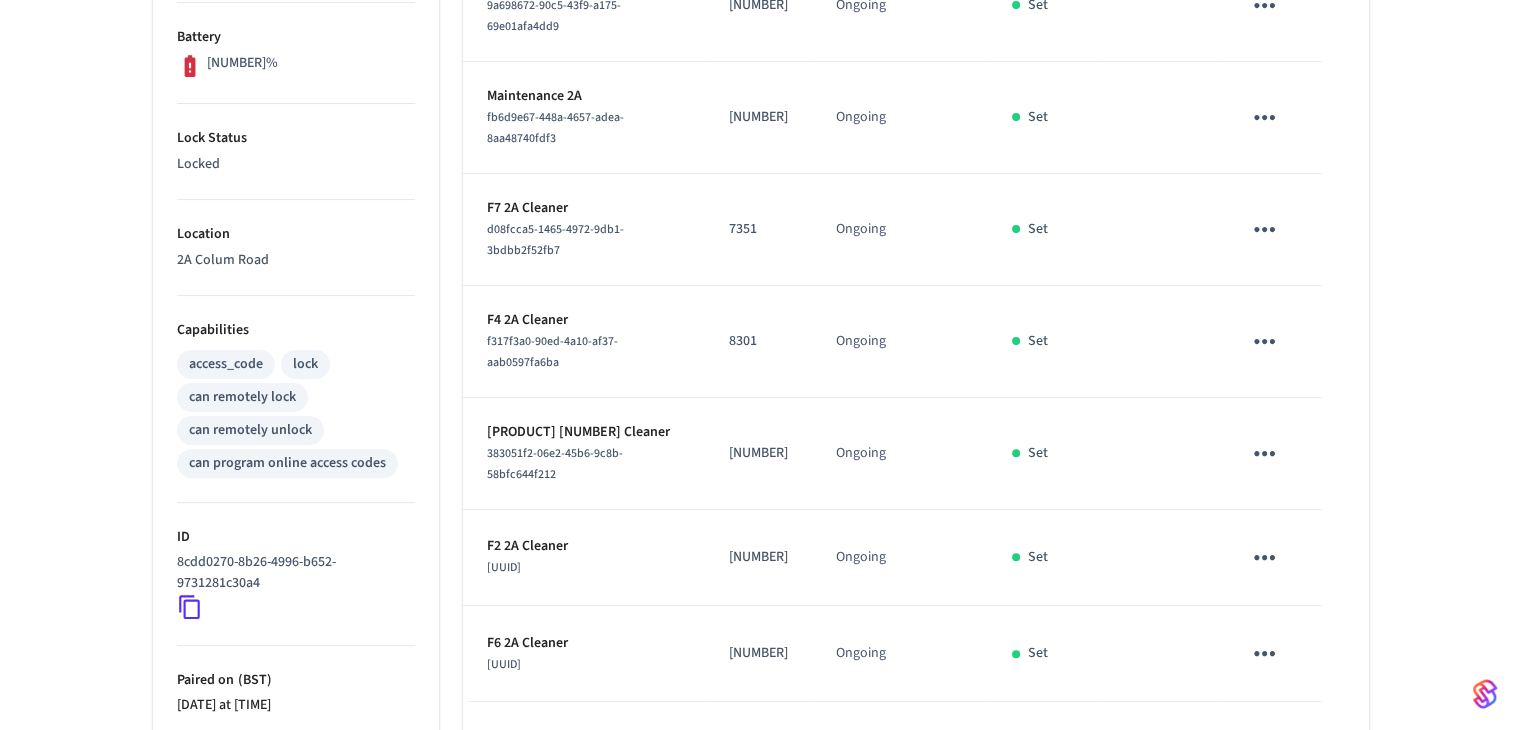 scroll, scrollTop: 718, scrollLeft: 0, axis: vertical 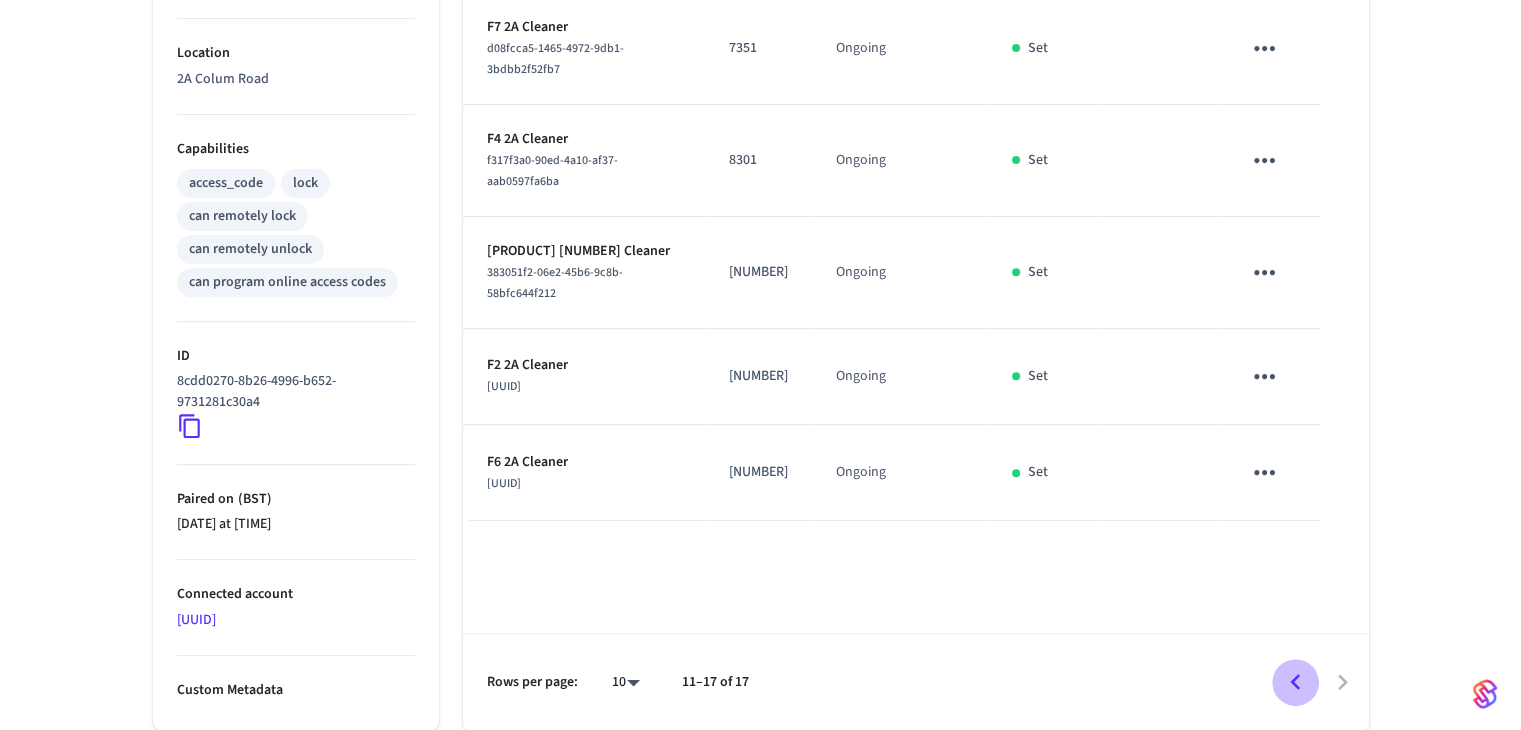 click 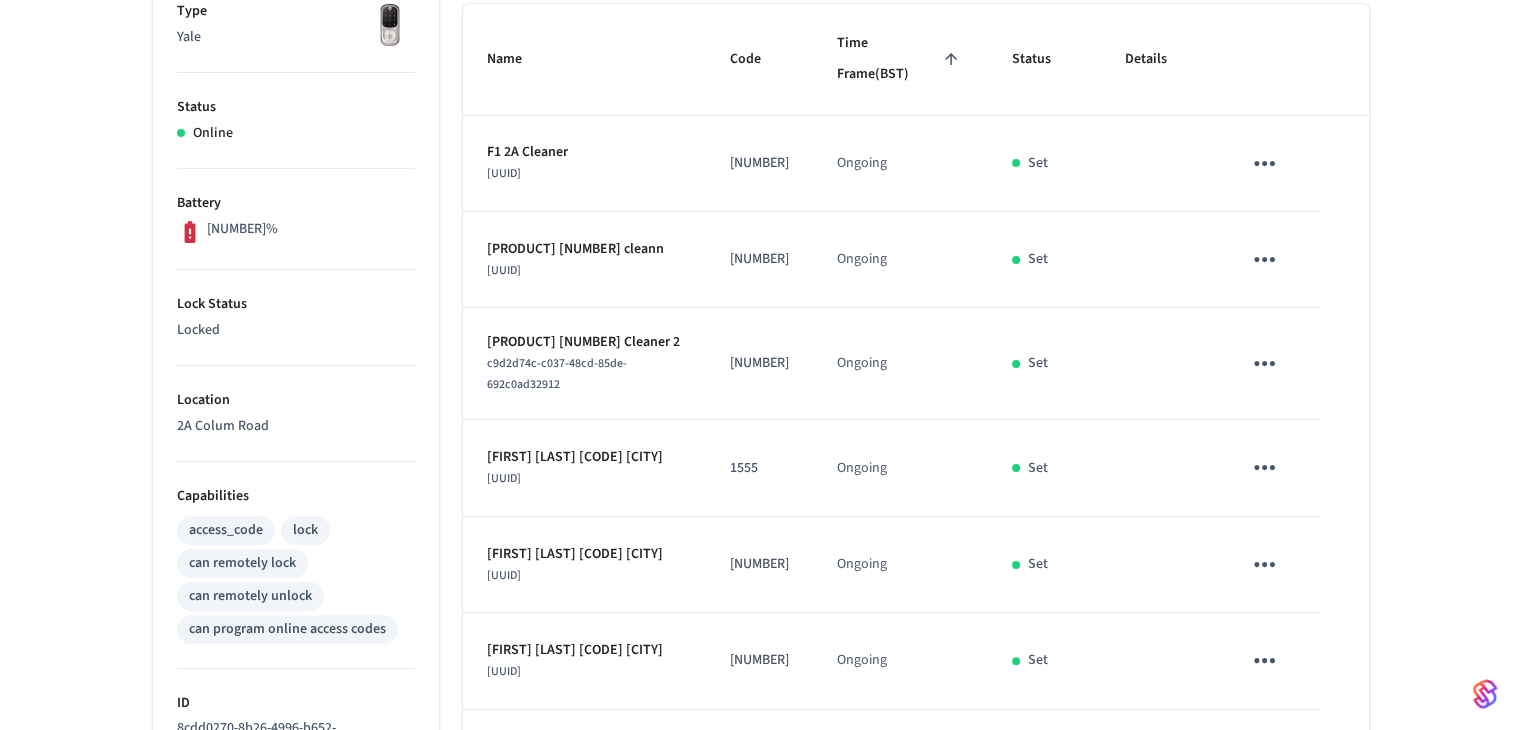 scroll, scrollTop: 52, scrollLeft: 0, axis: vertical 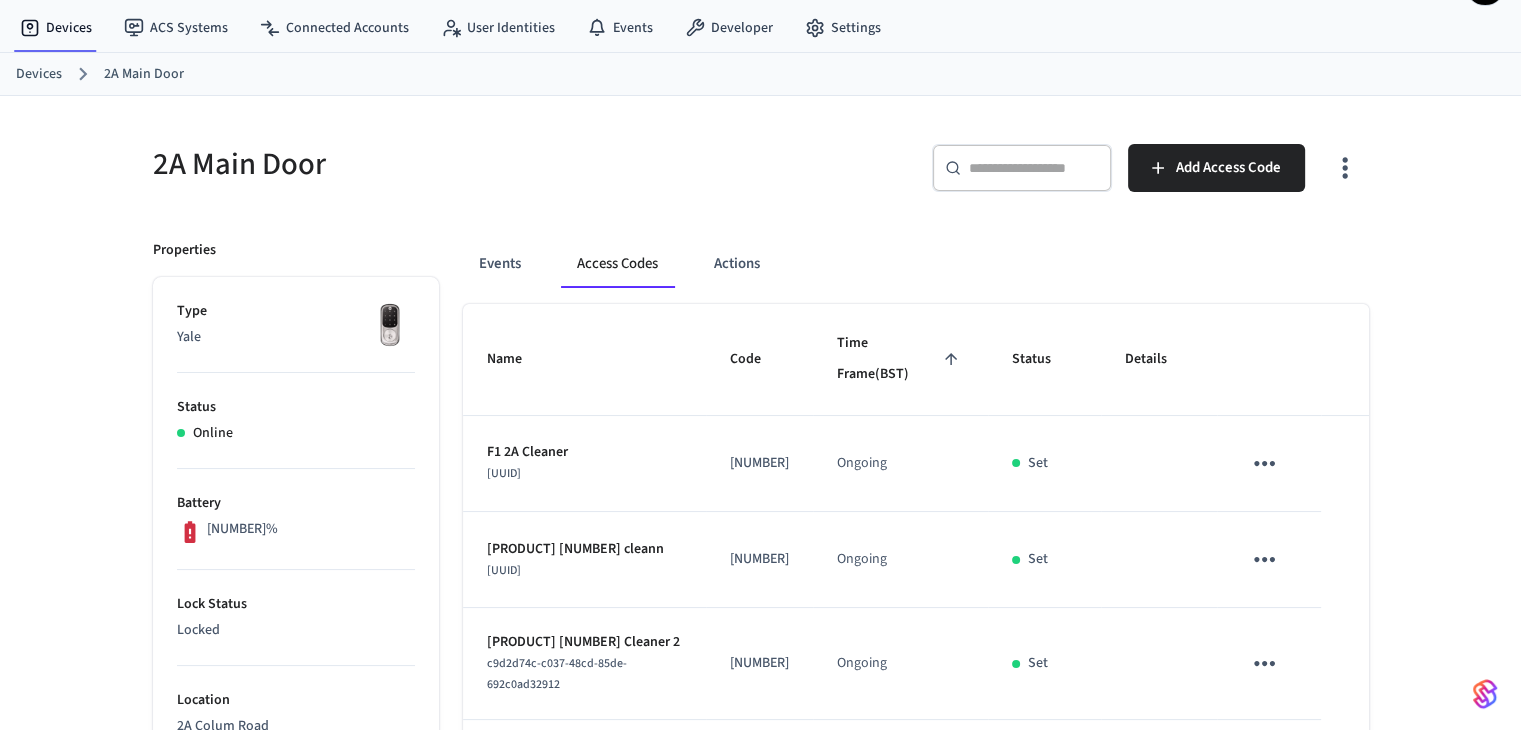 click on "​ ​ Add Access Code" at bounding box center (1059, 164) 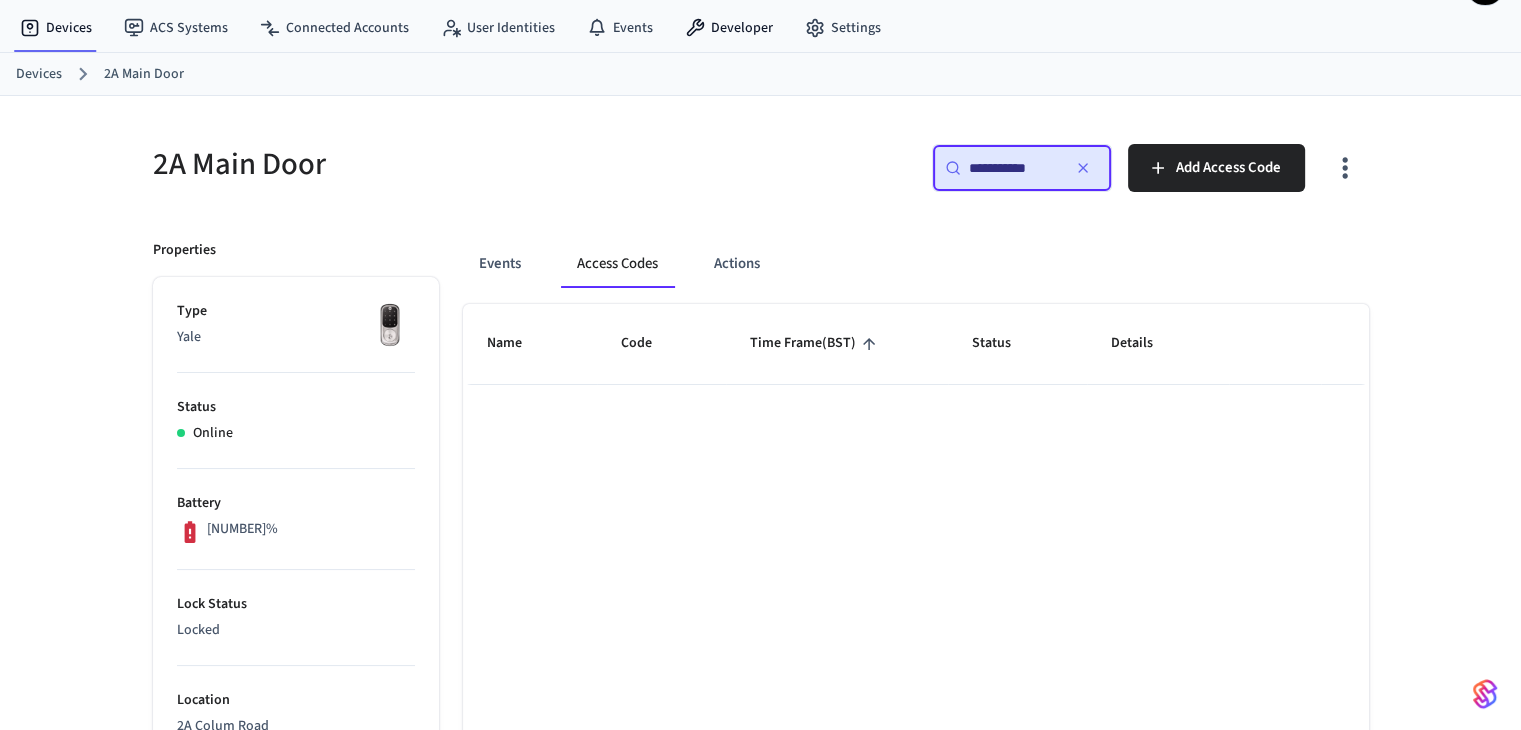 type 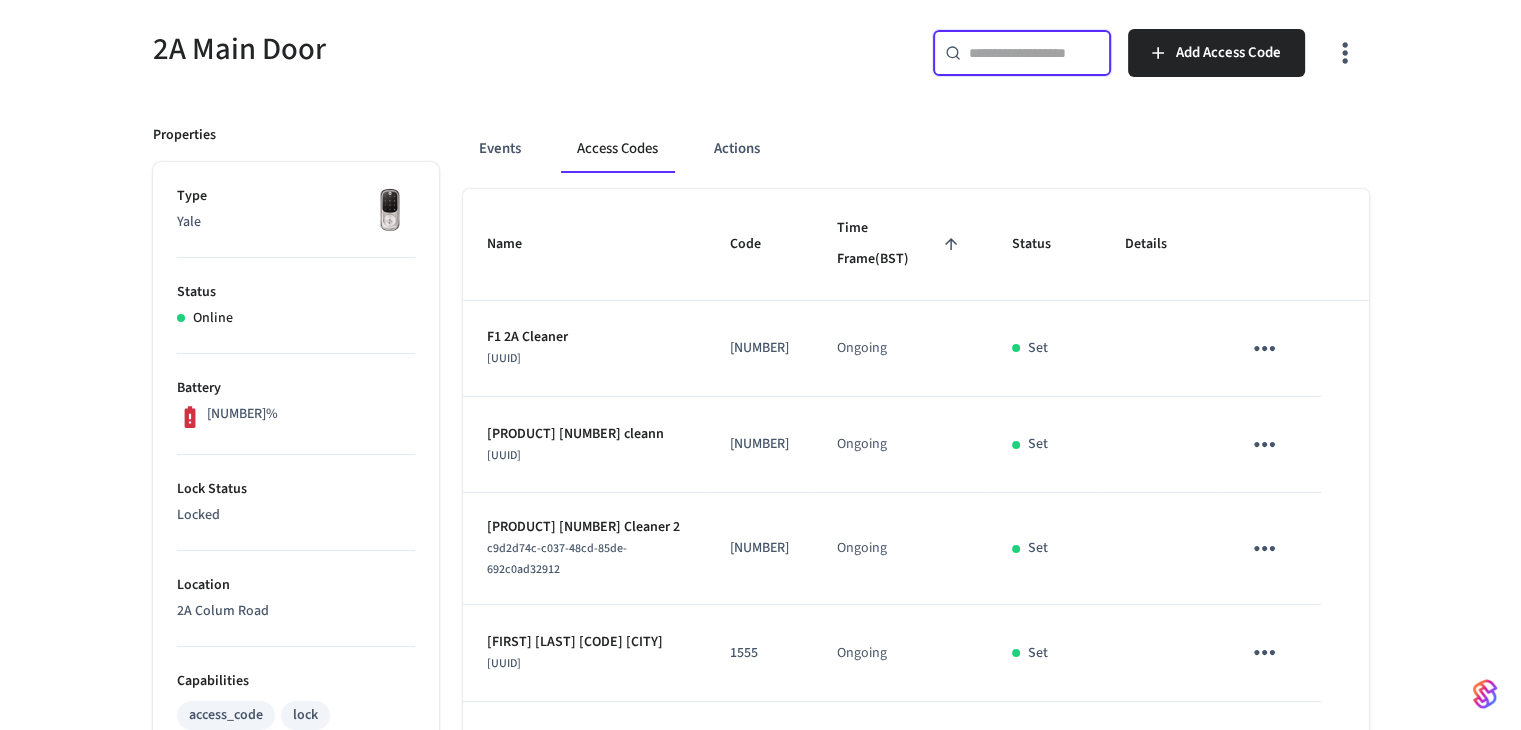 scroll, scrollTop: 252, scrollLeft: 0, axis: vertical 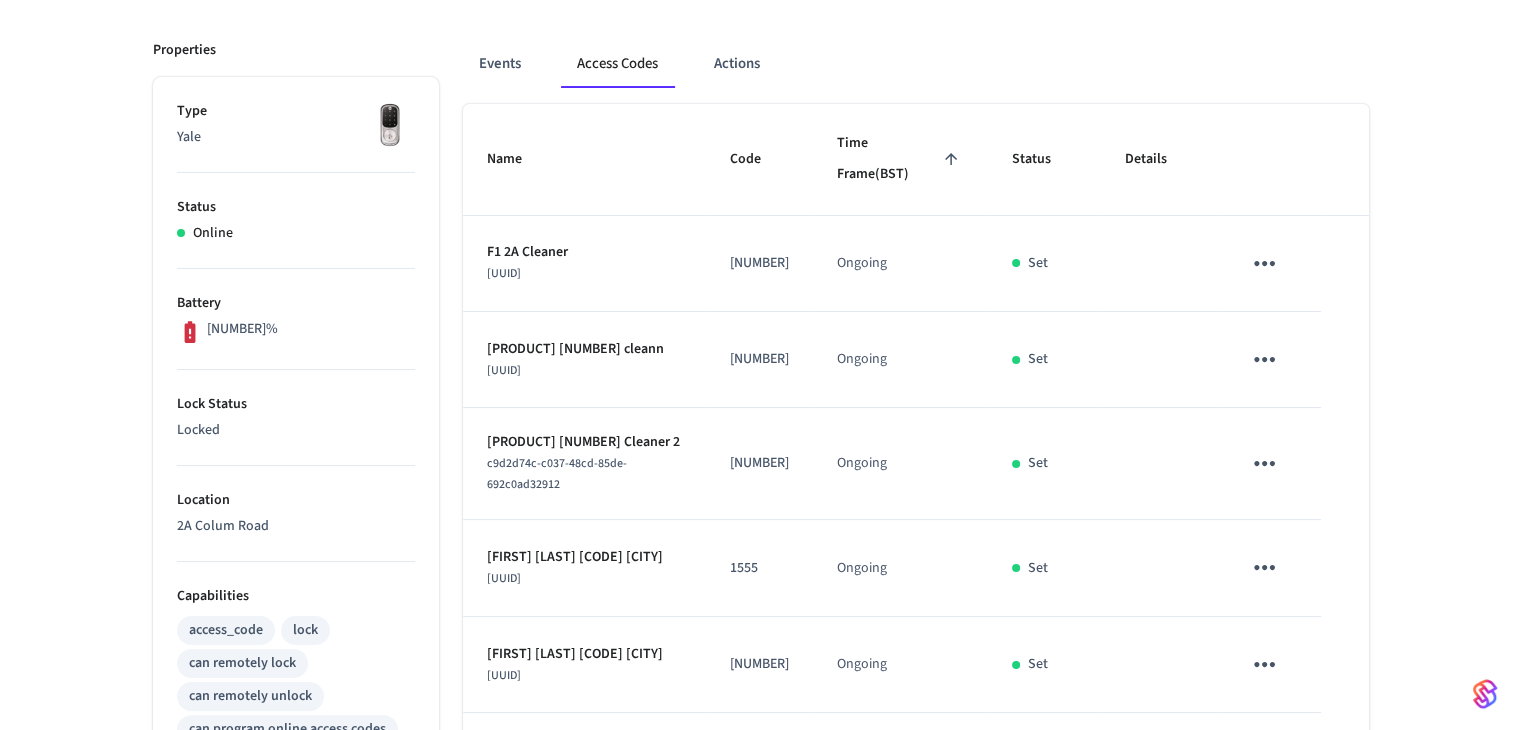 click on "0364" at bounding box center [759, 263] 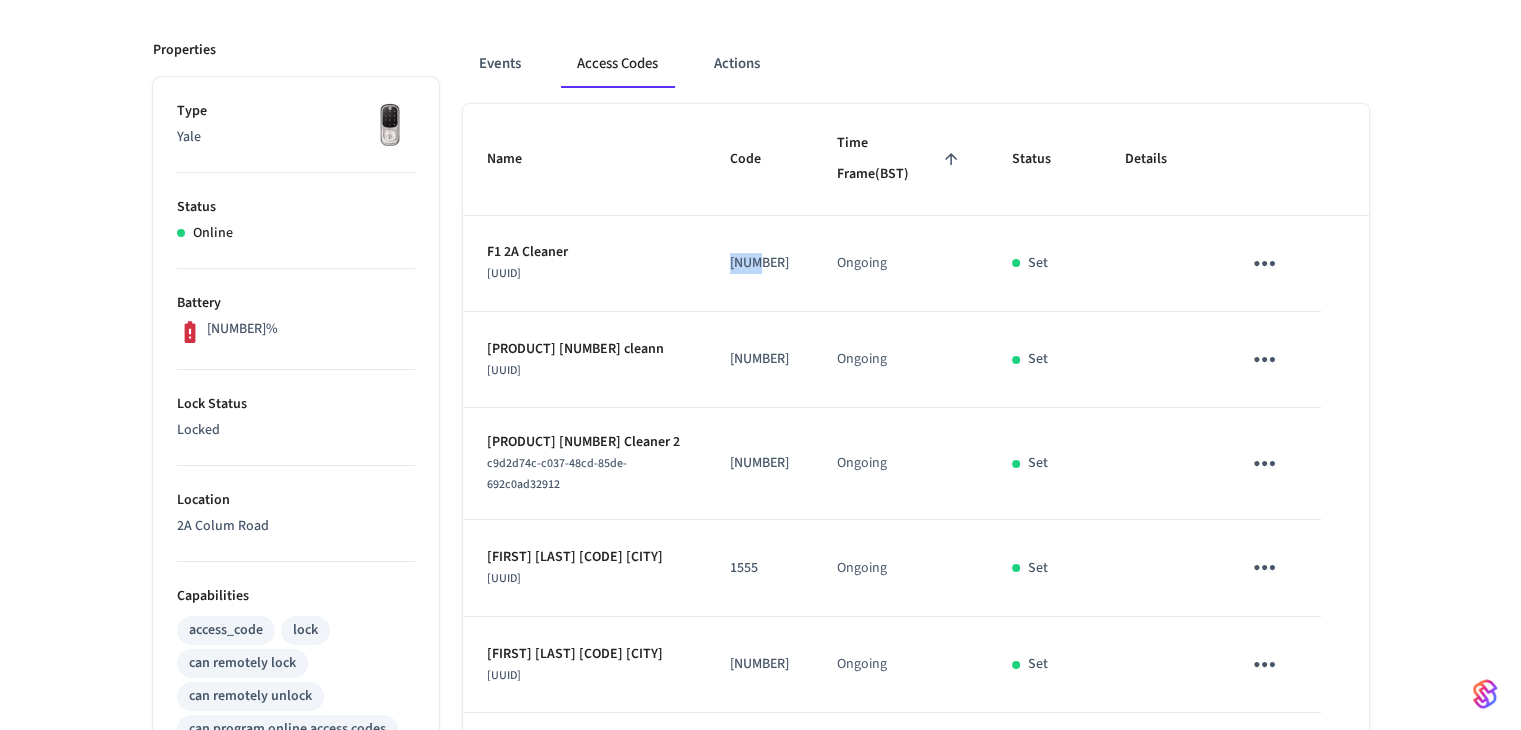 click on "0364" at bounding box center [759, 263] 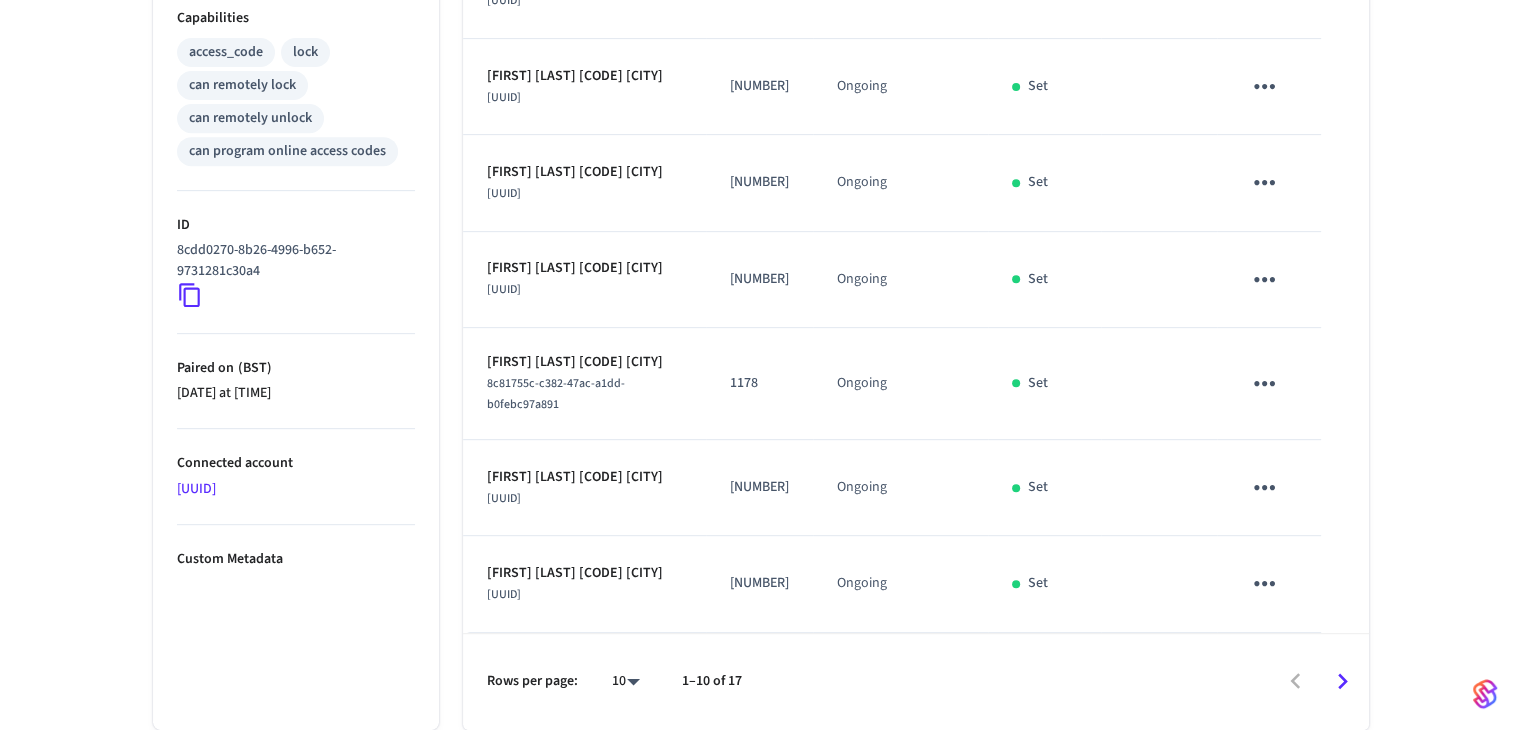 scroll, scrollTop: 952, scrollLeft: 0, axis: vertical 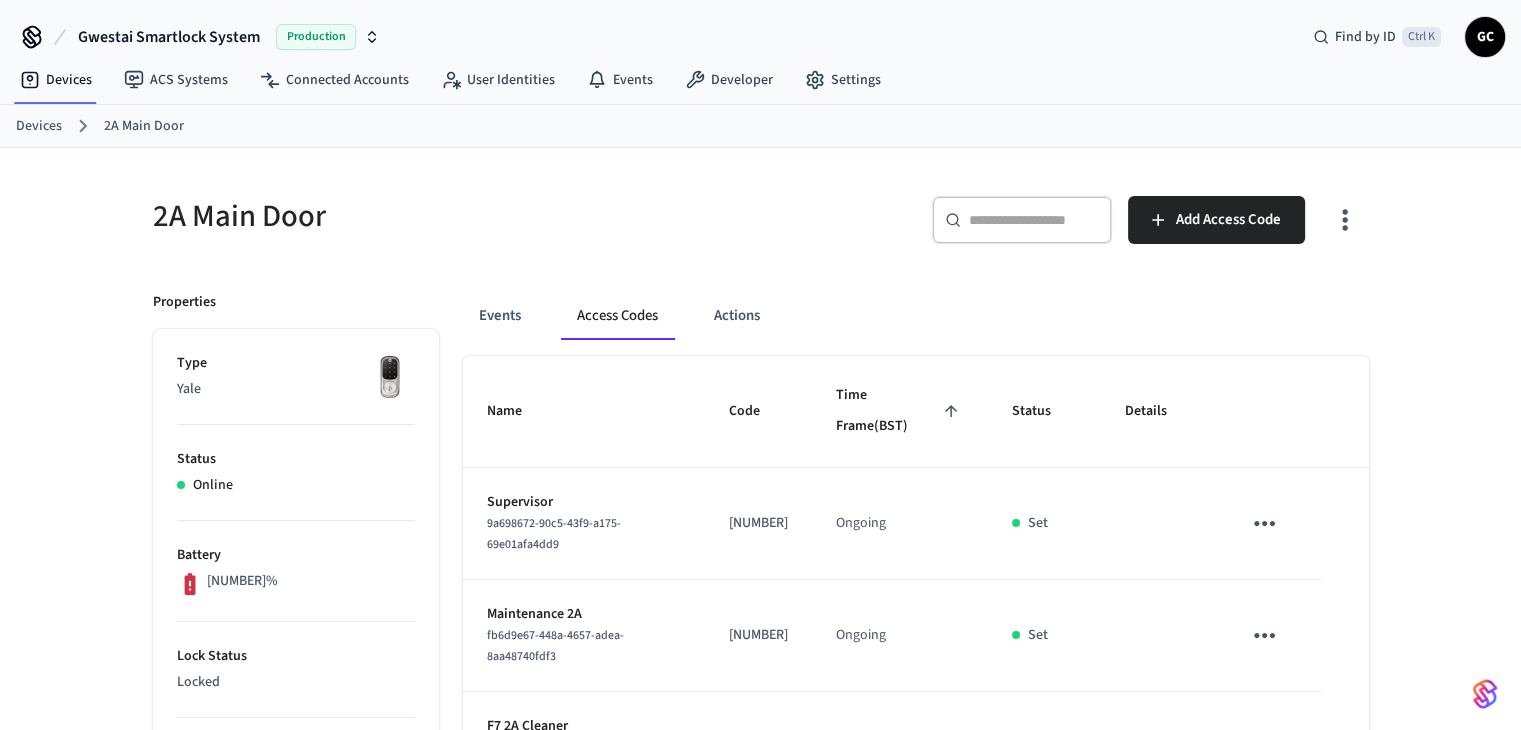 click on "Devices 2A Main Door" at bounding box center (760, 126) 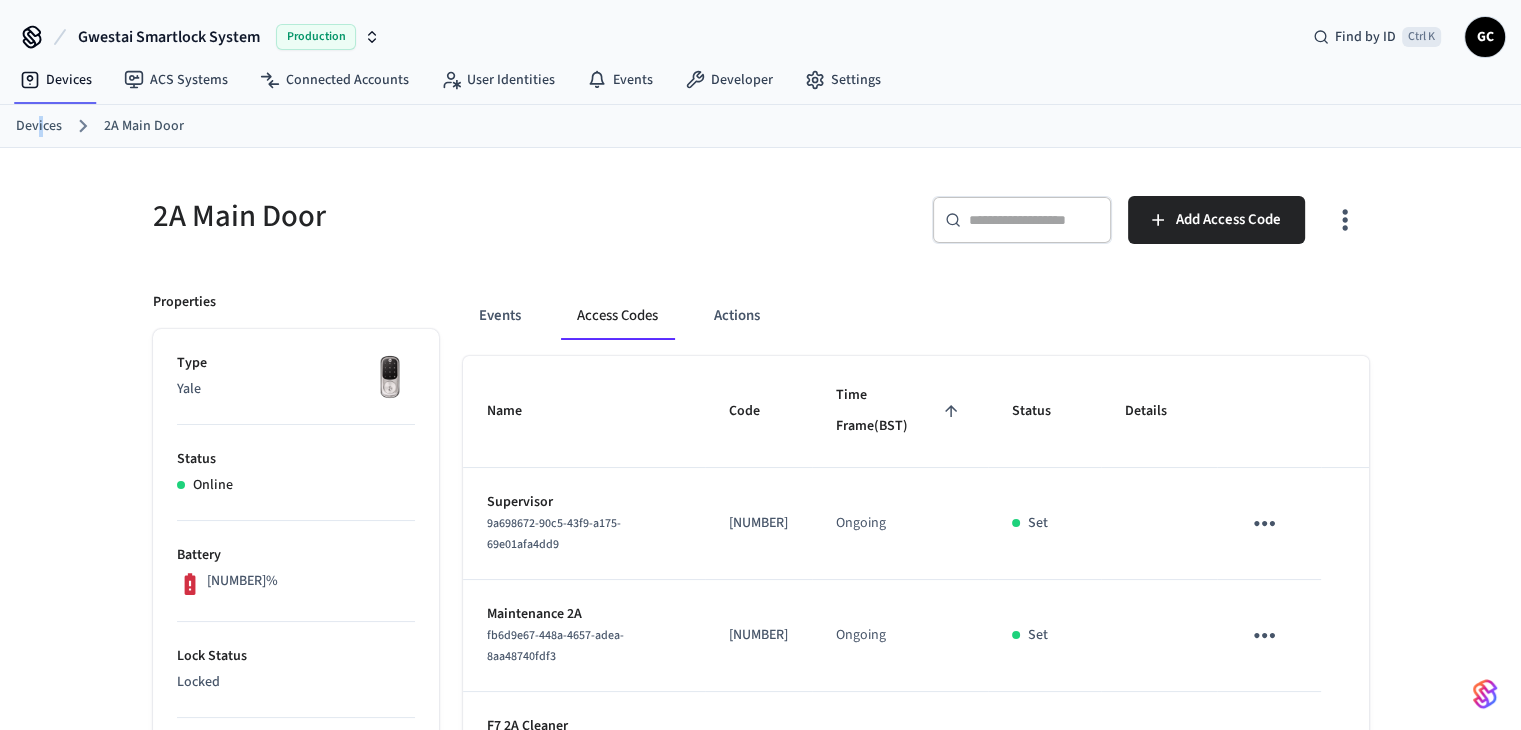 click on "Devices" at bounding box center (39, 126) 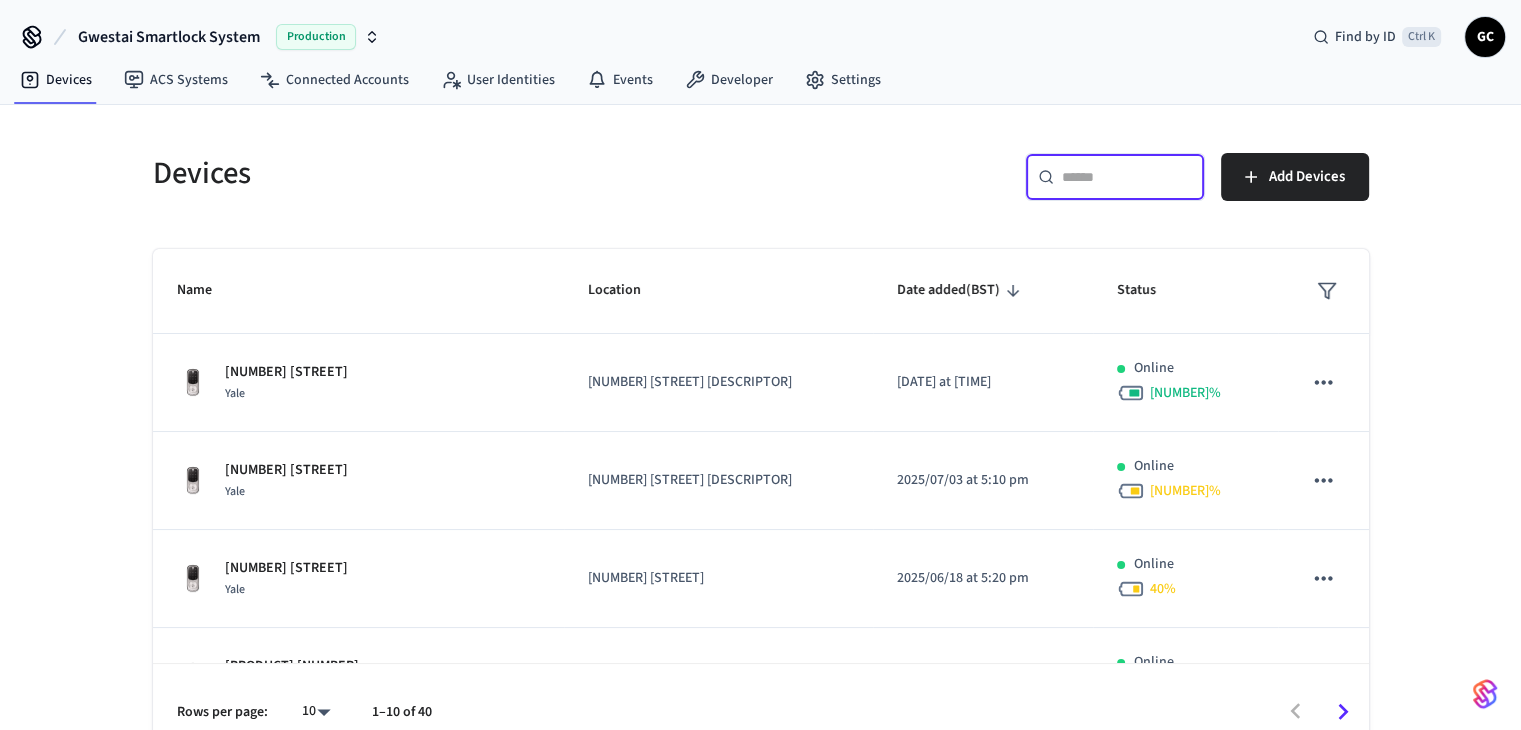 click at bounding box center (1127, 177) 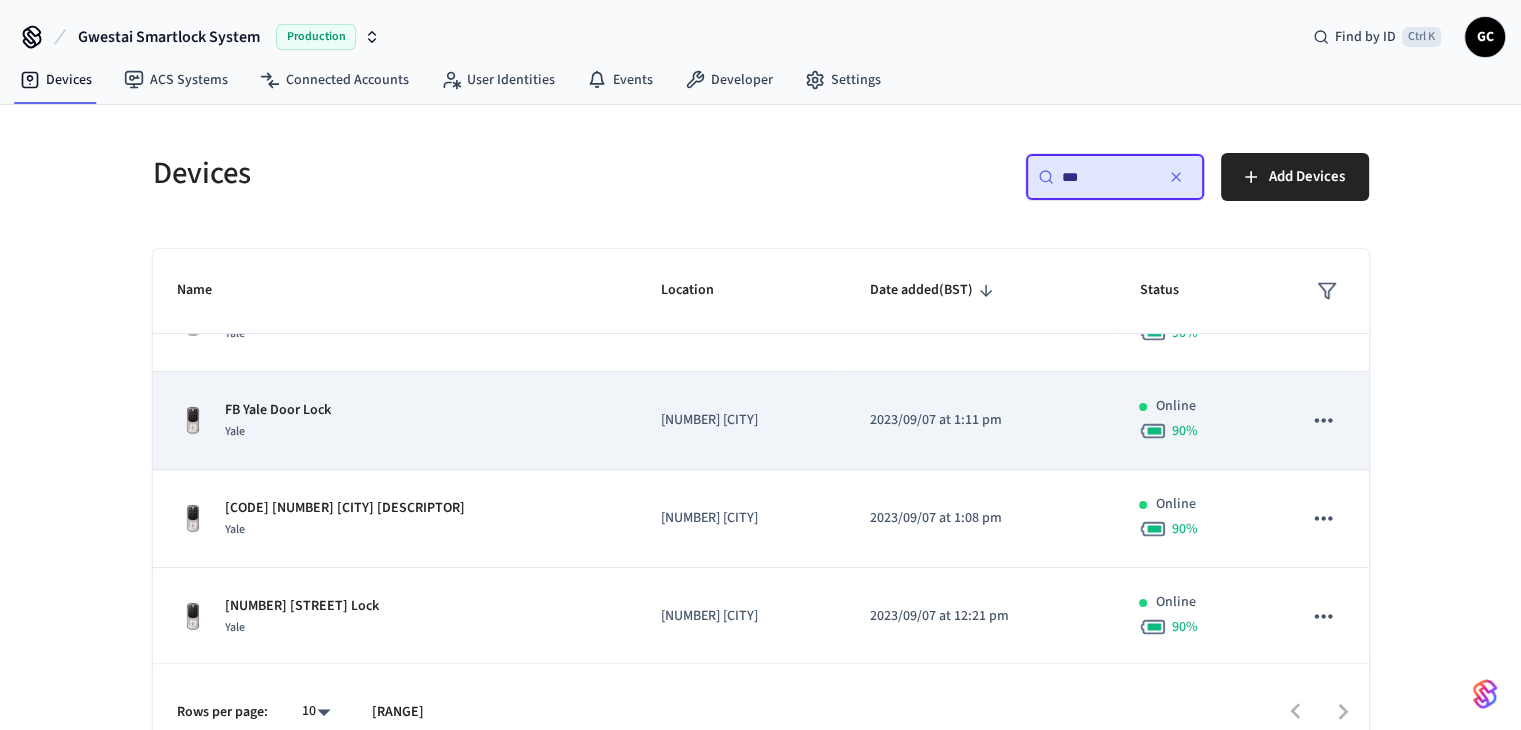 scroll, scrollTop: 257, scrollLeft: 0, axis: vertical 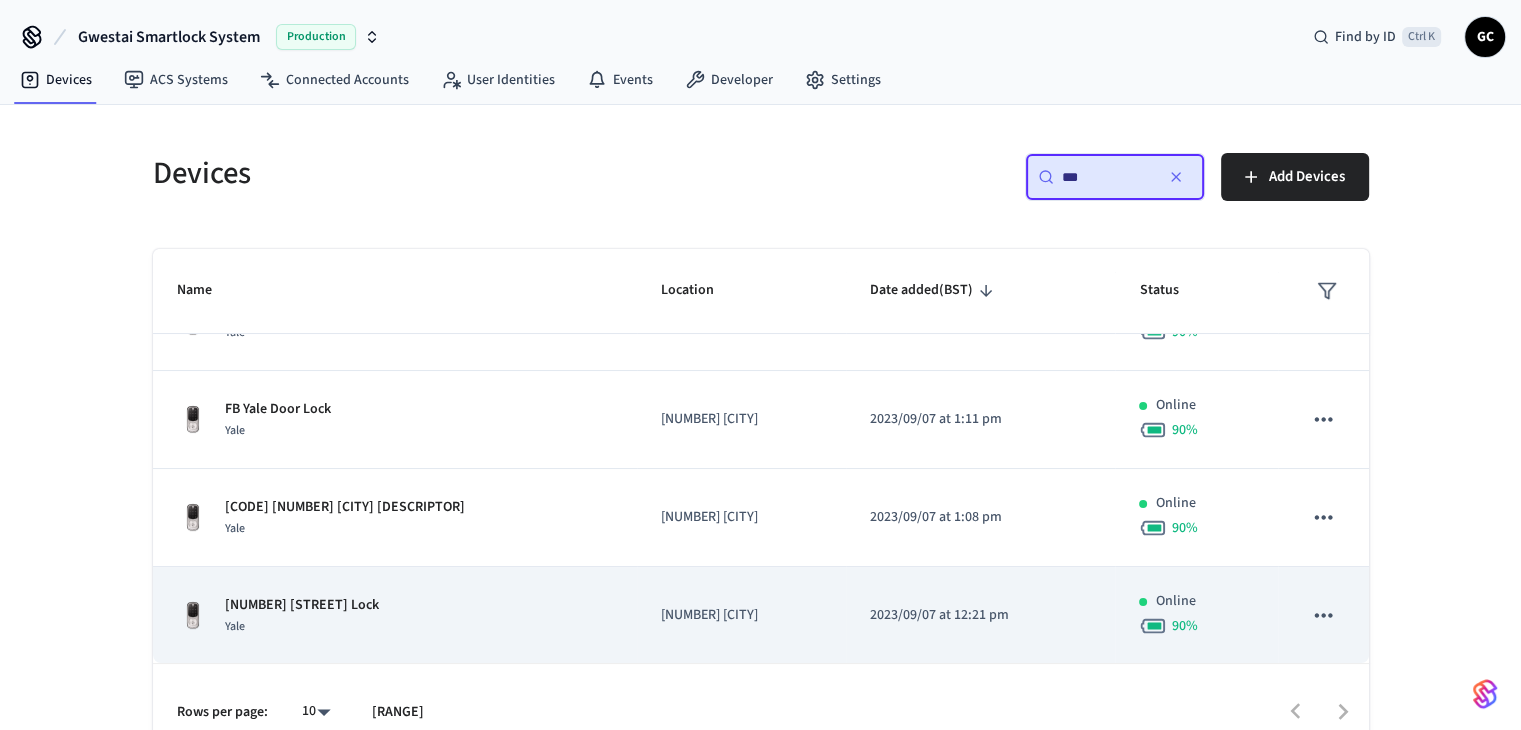 type on "***" 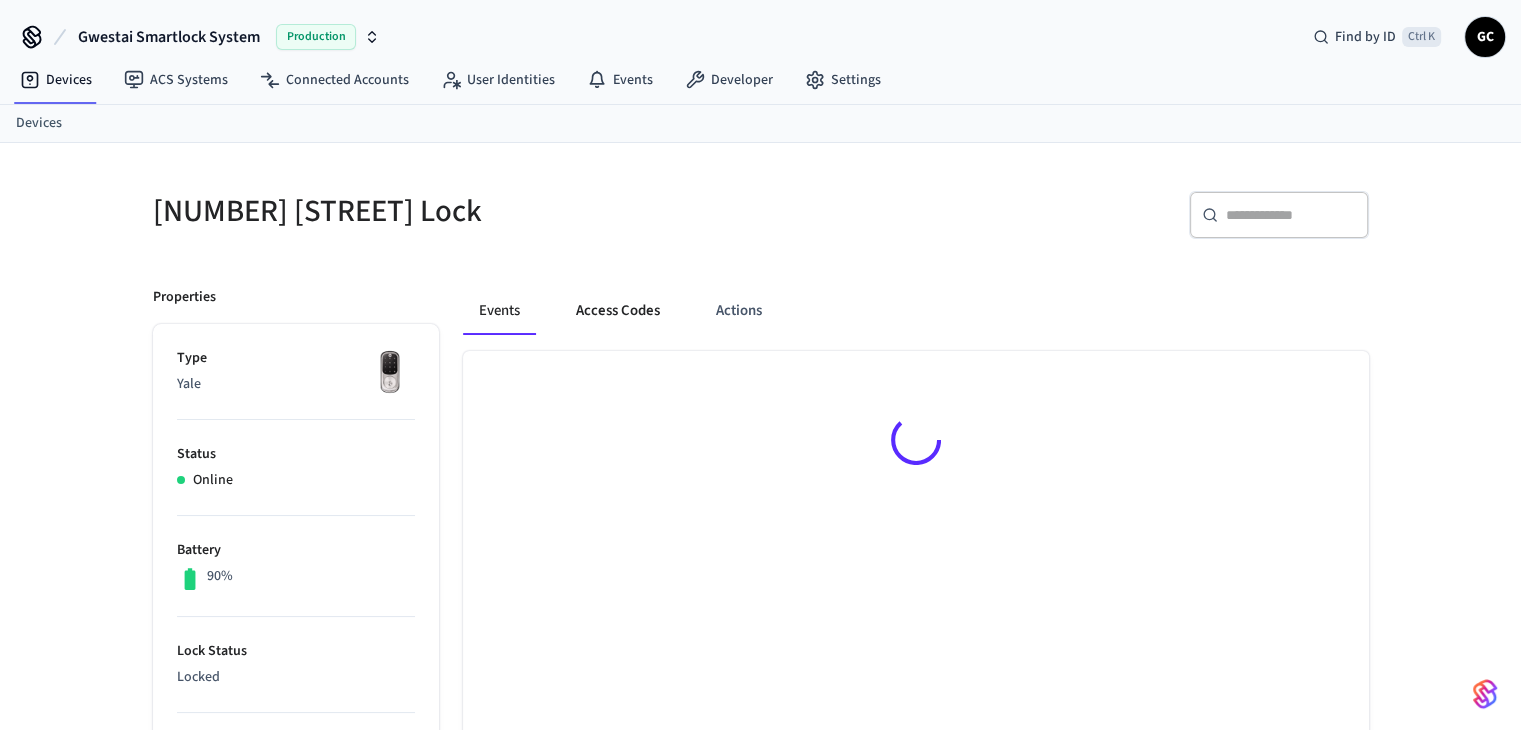 click on "Access Codes" at bounding box center (618, 311) 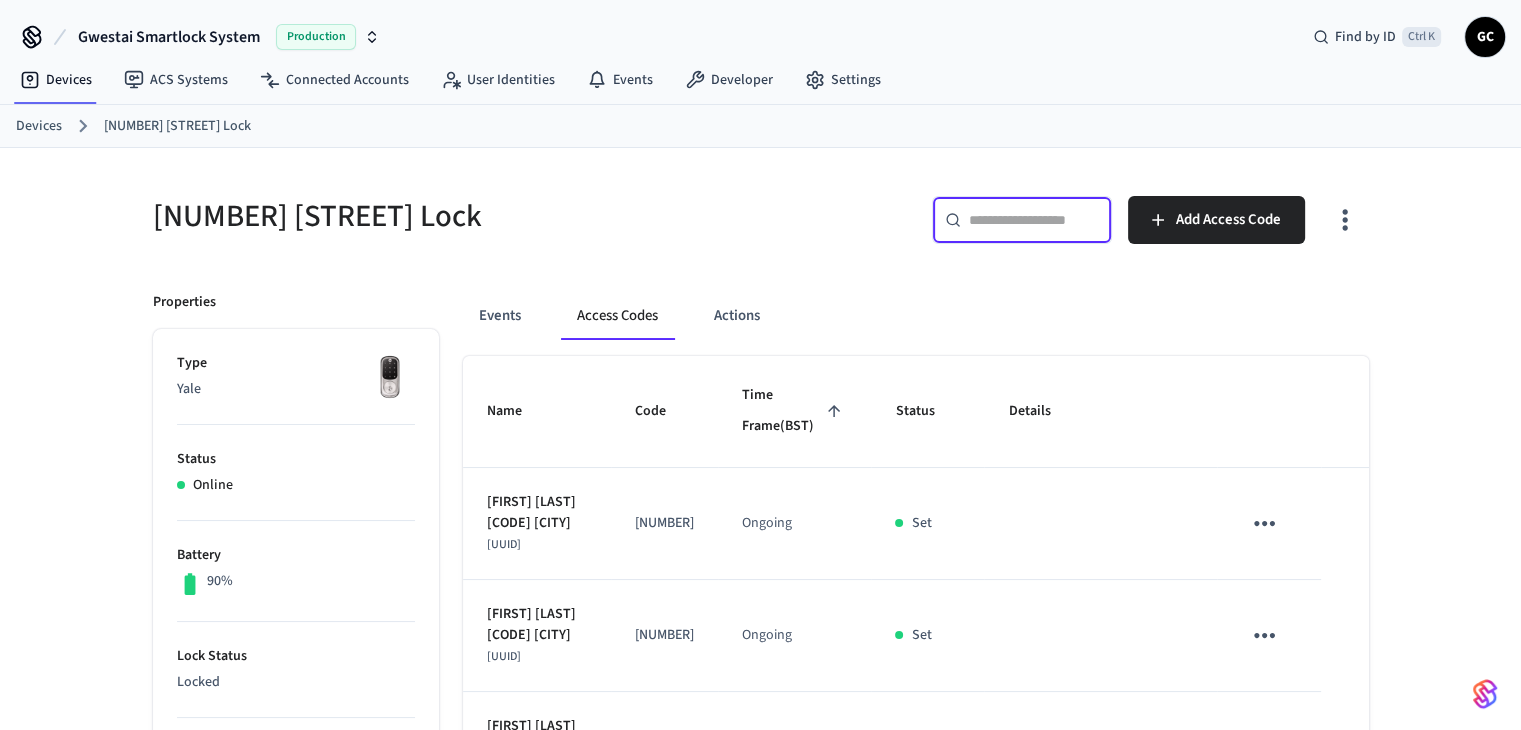 click at bounding box center (1034, 220) 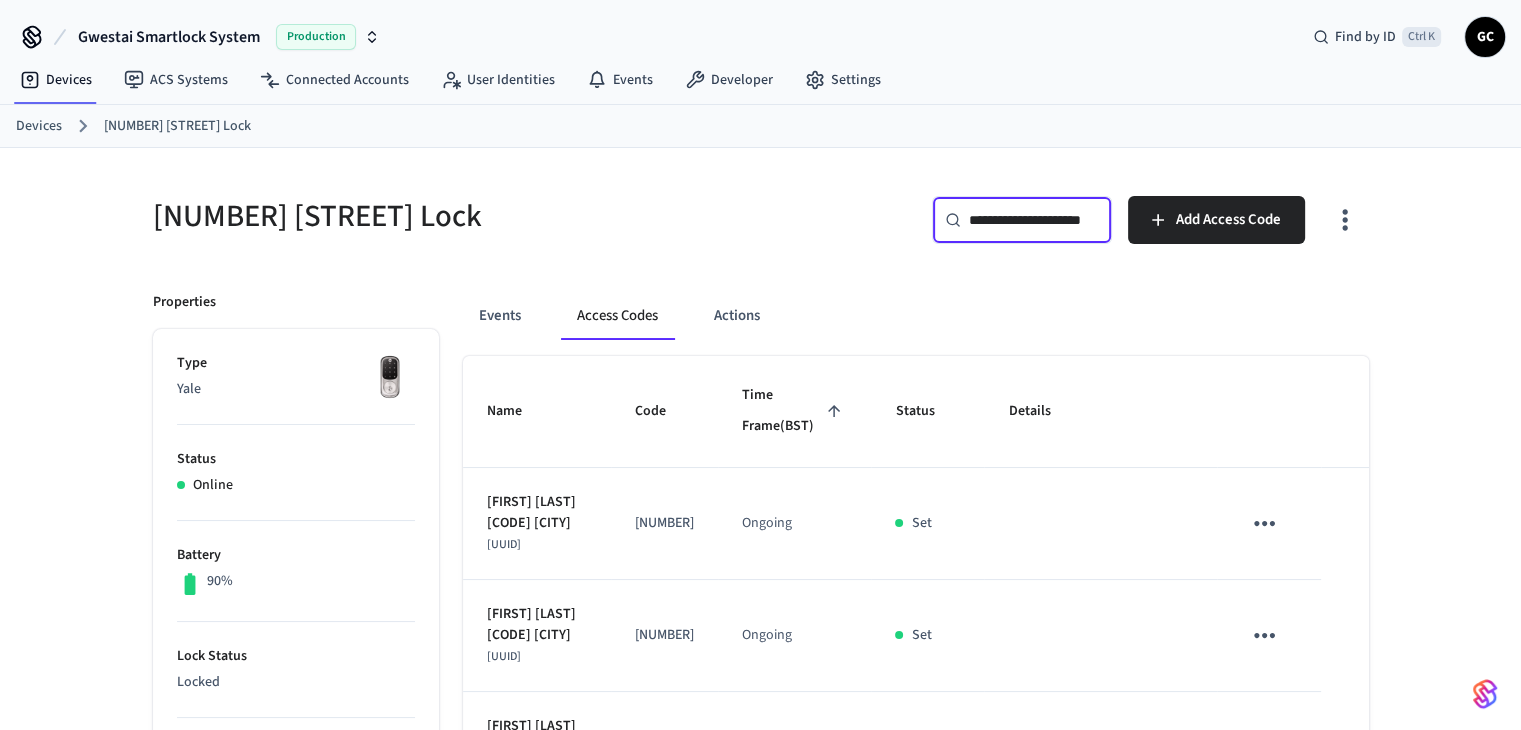 scroll, scrollTop: 0, scrollLeft: 57, axis: horizontal 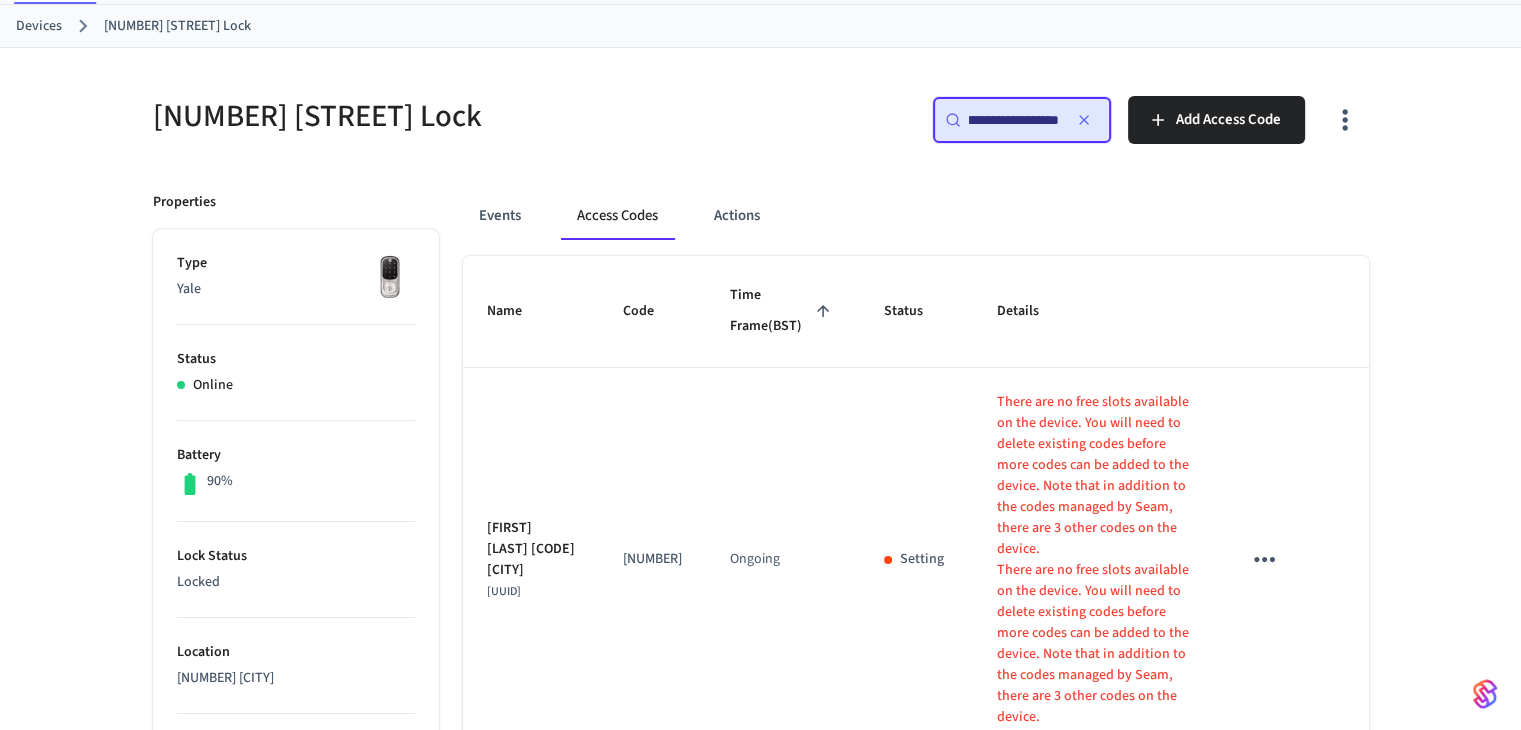 type on "**********" 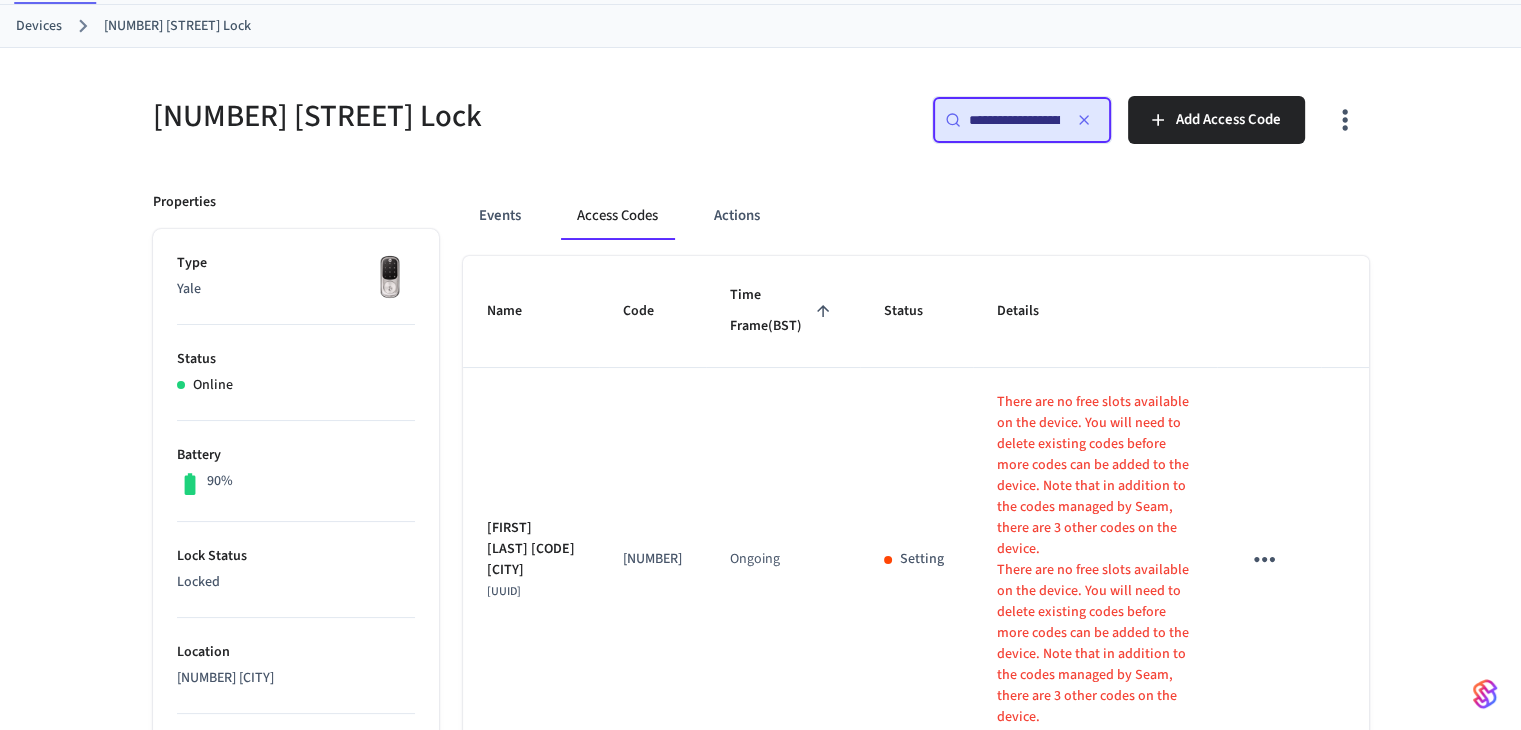 click 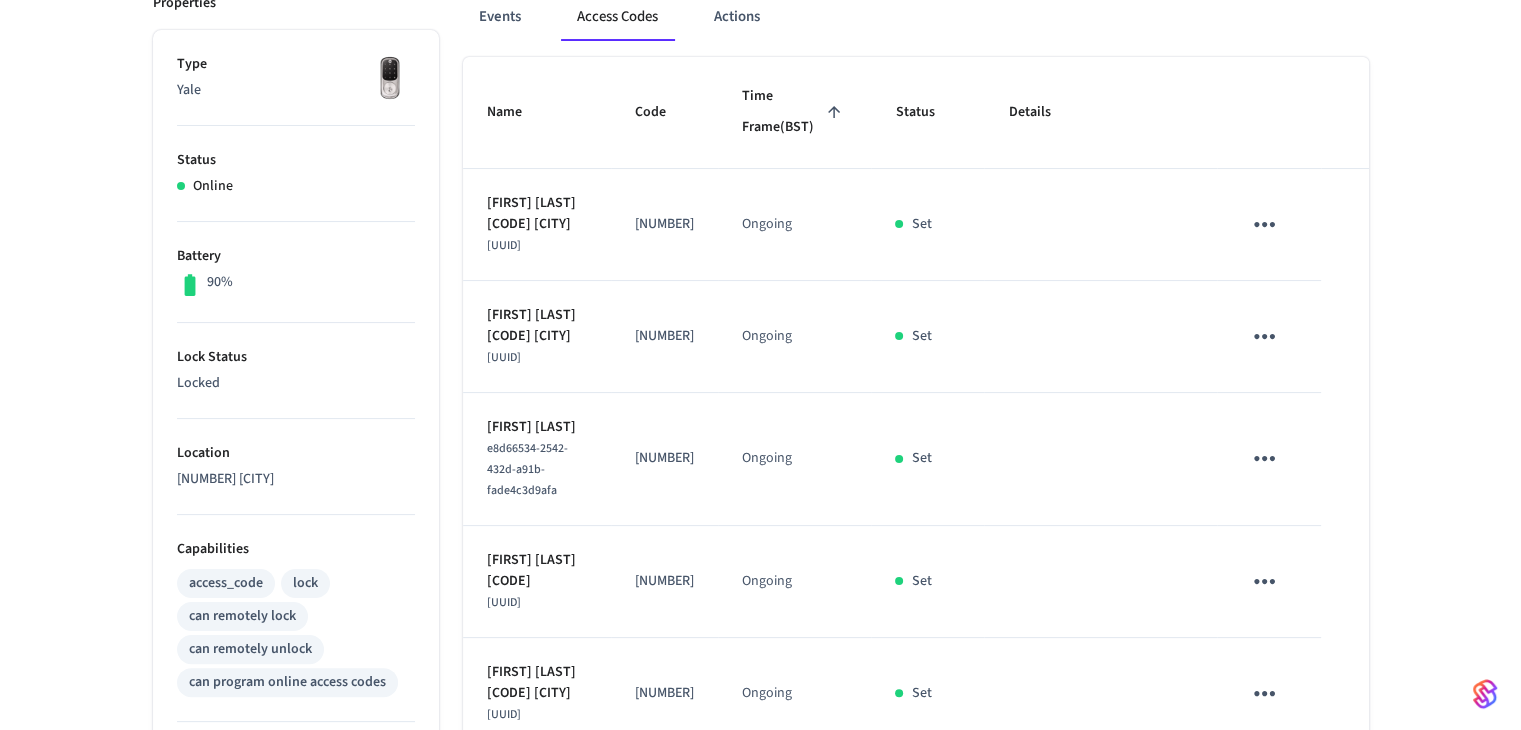 scroll, scrollTop: 300, scrollLeft: 0, axis: vertical 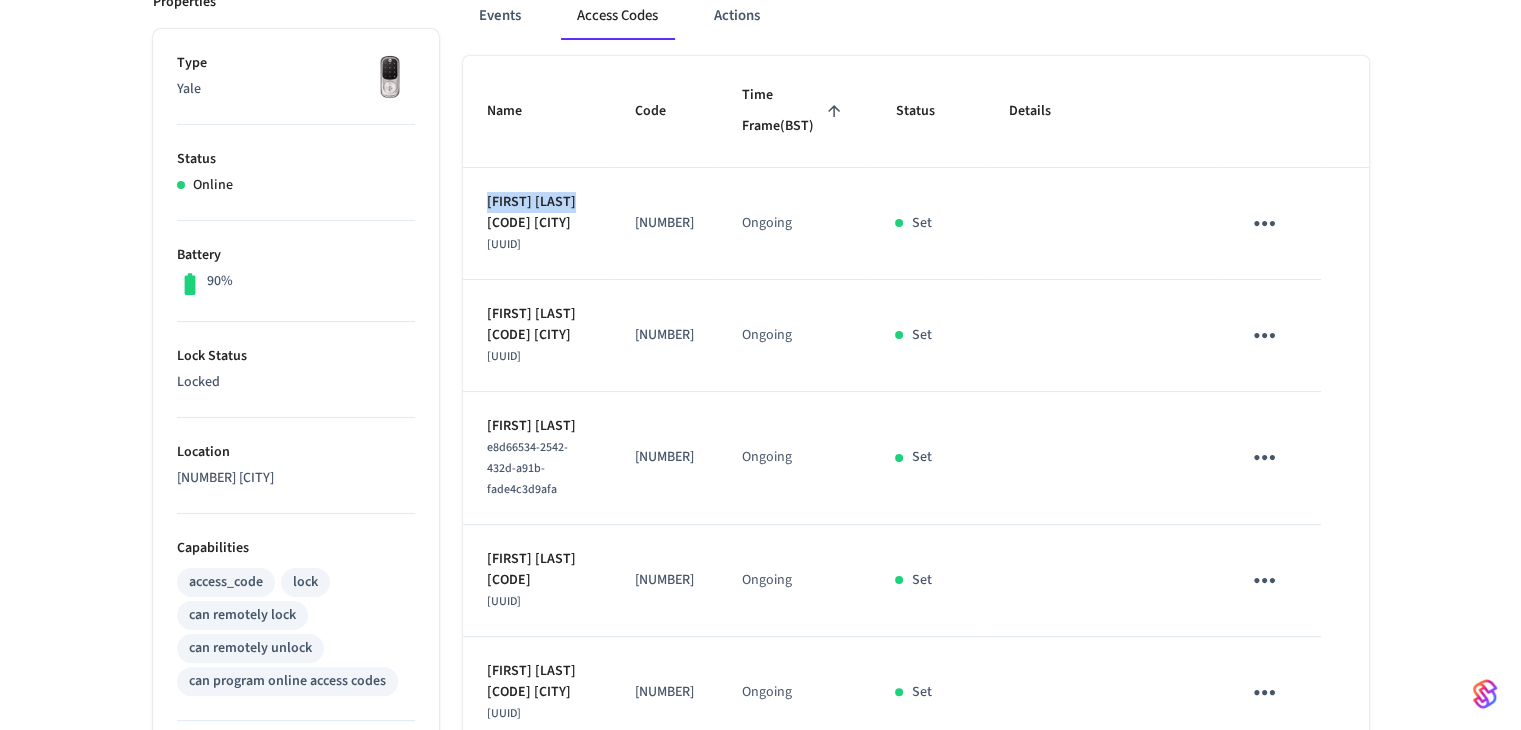 drag, startPoint x: 488, startPoint y: 227, endPoint x: 596, endPoint y: 235, distance: 108.29589 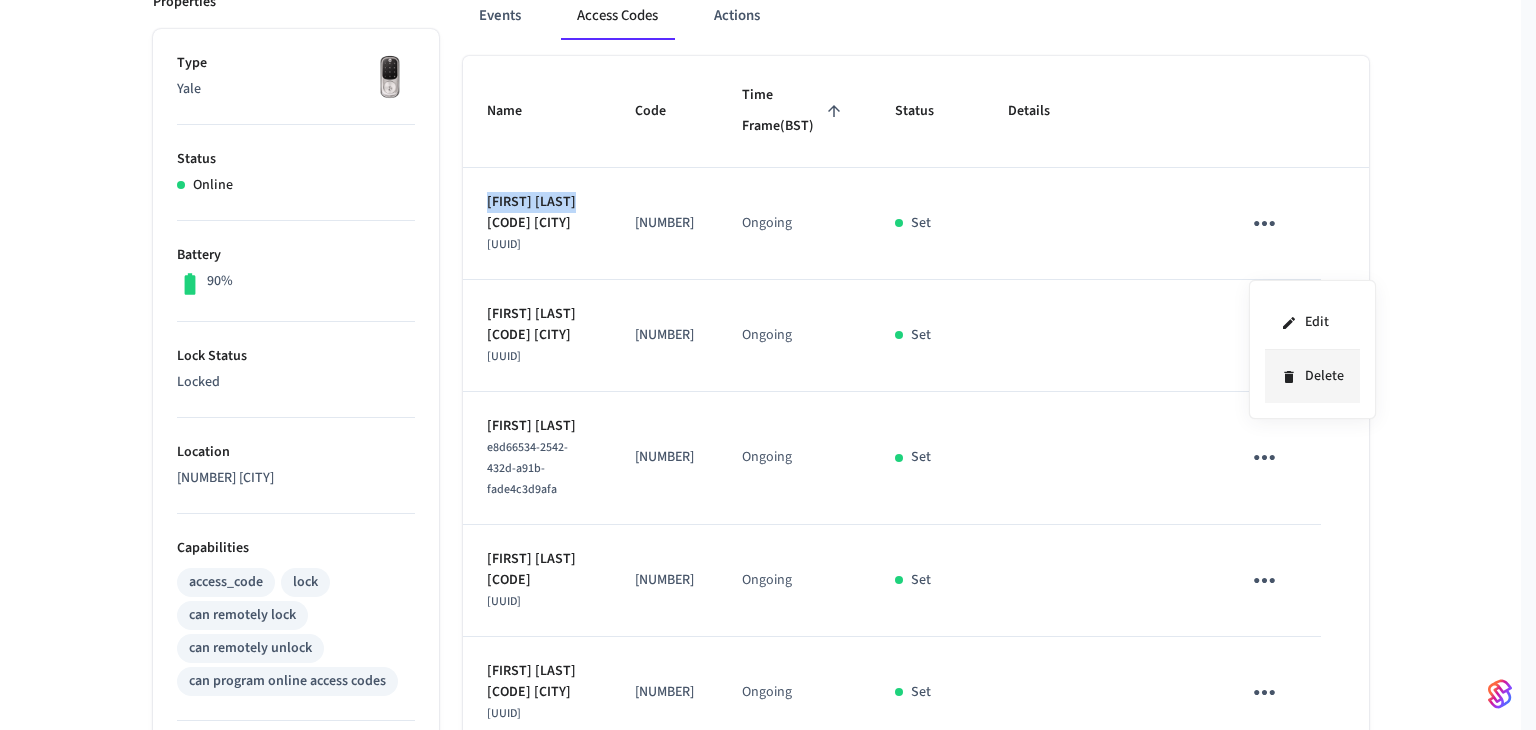click on "Delete" at bounding box center [1312, 376] 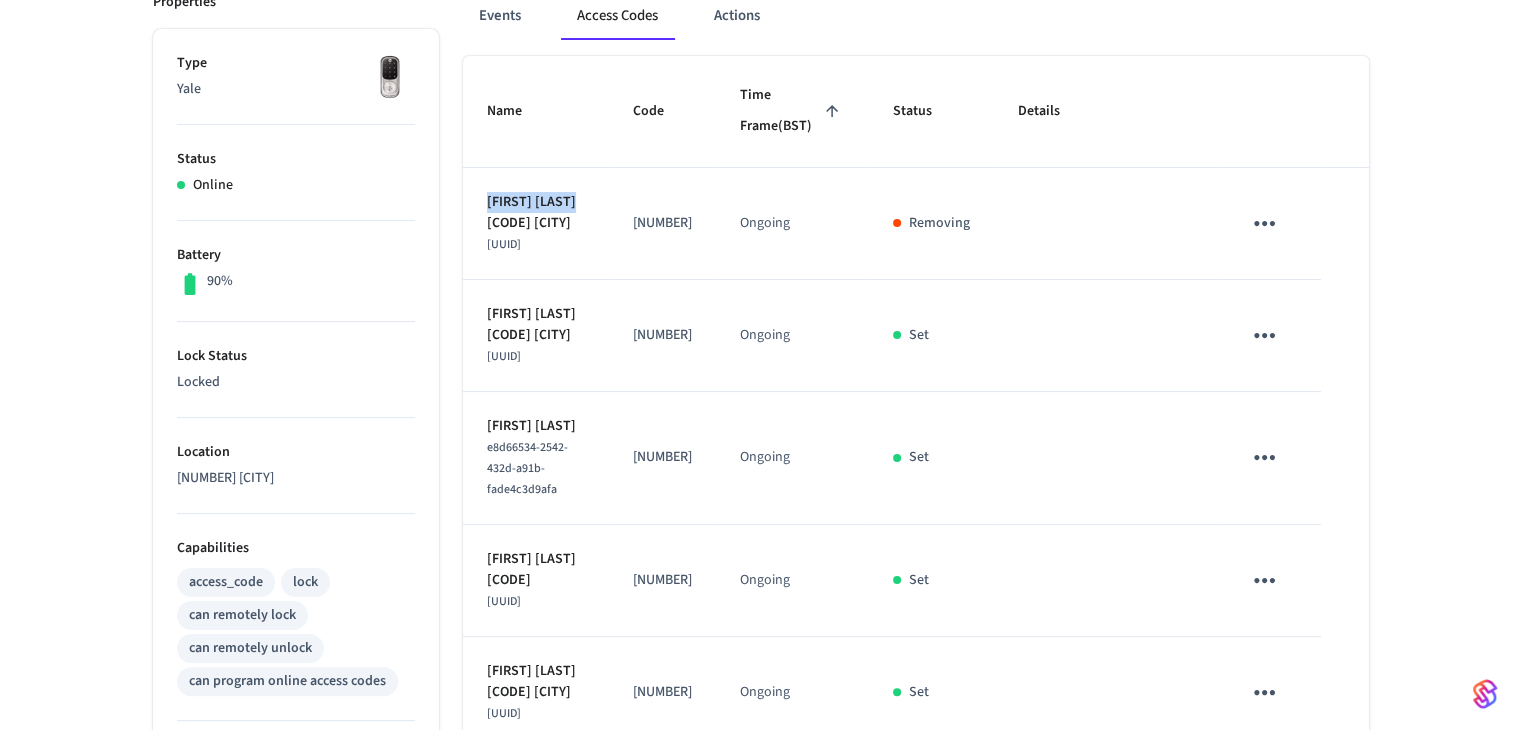 click 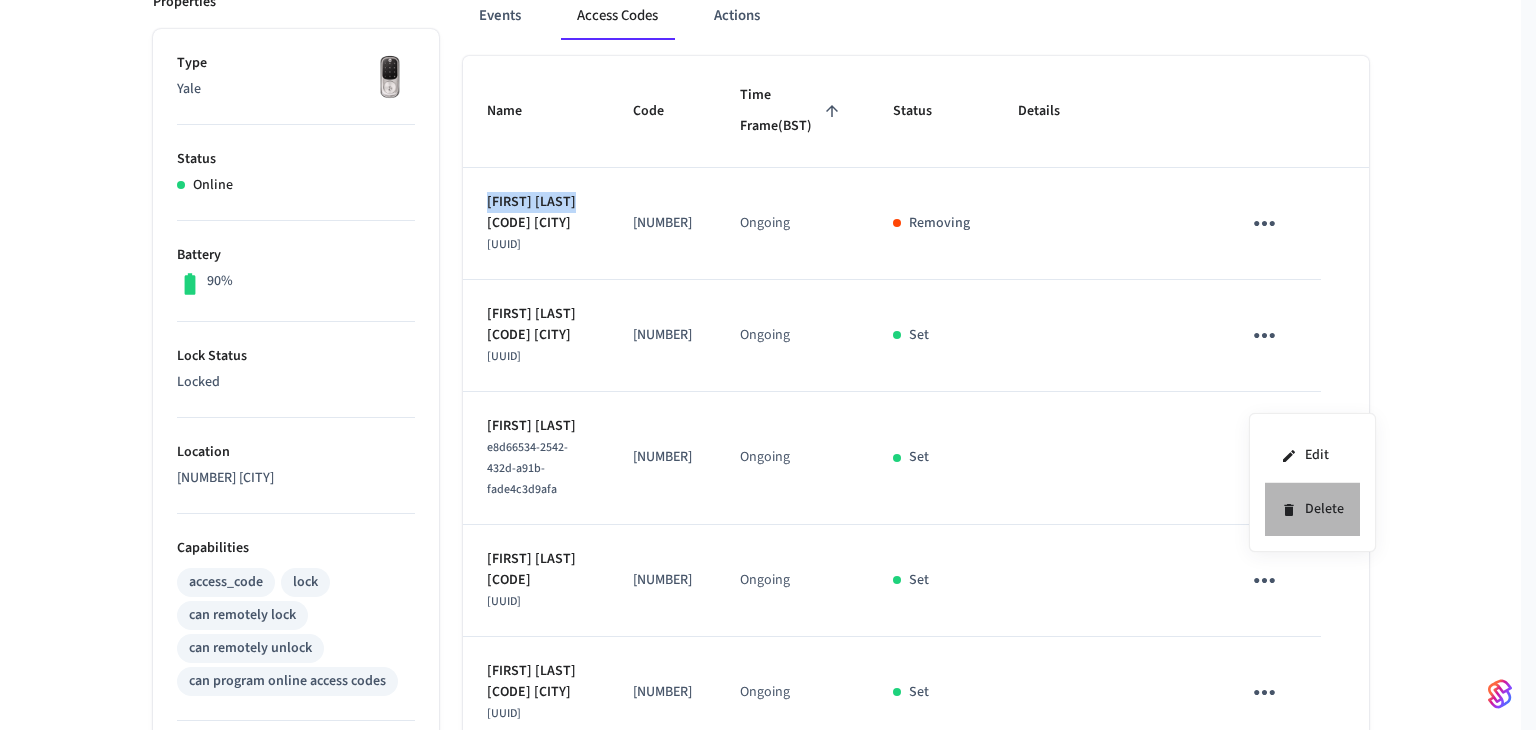 click 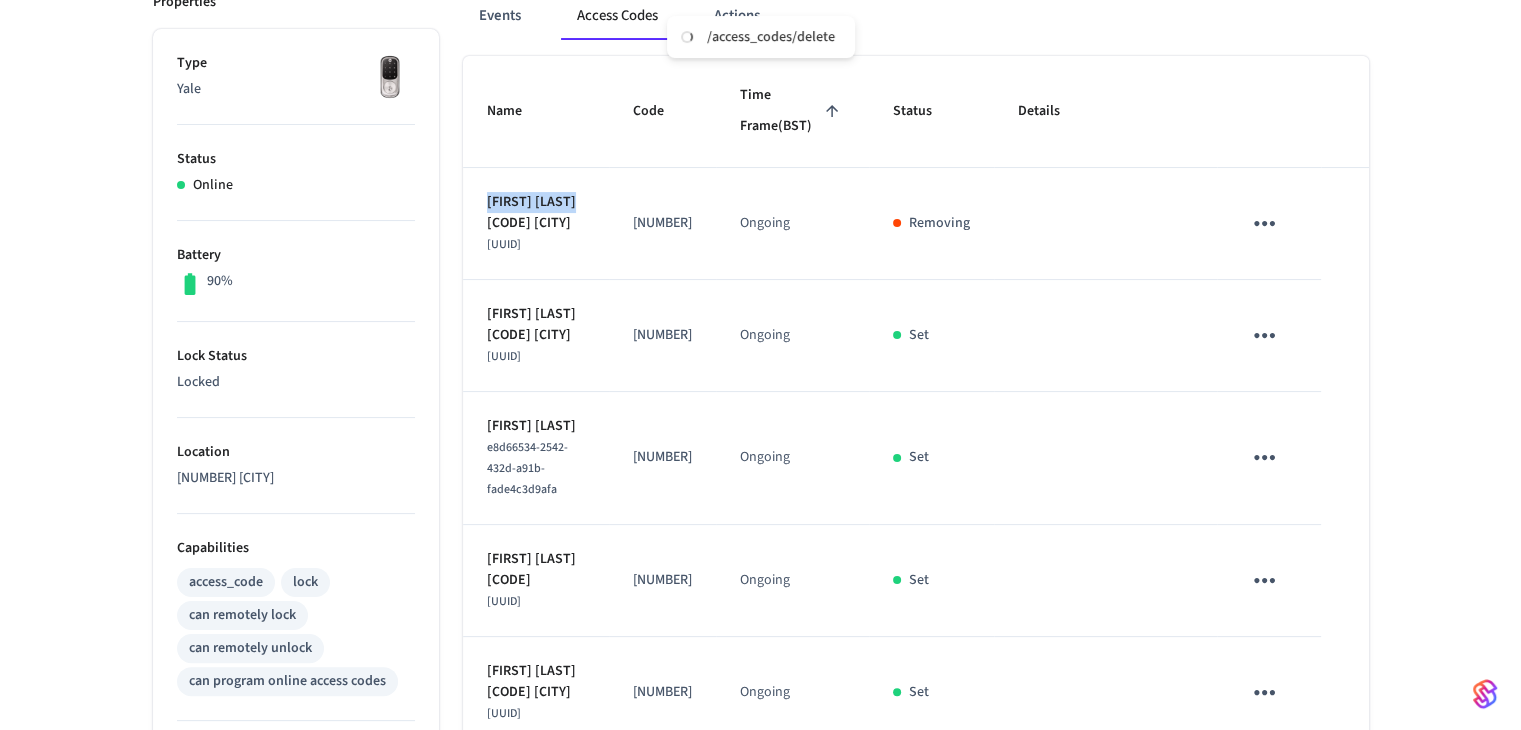 scroll, scrollTop: 500, scrollLeft: 0, axis: vertical 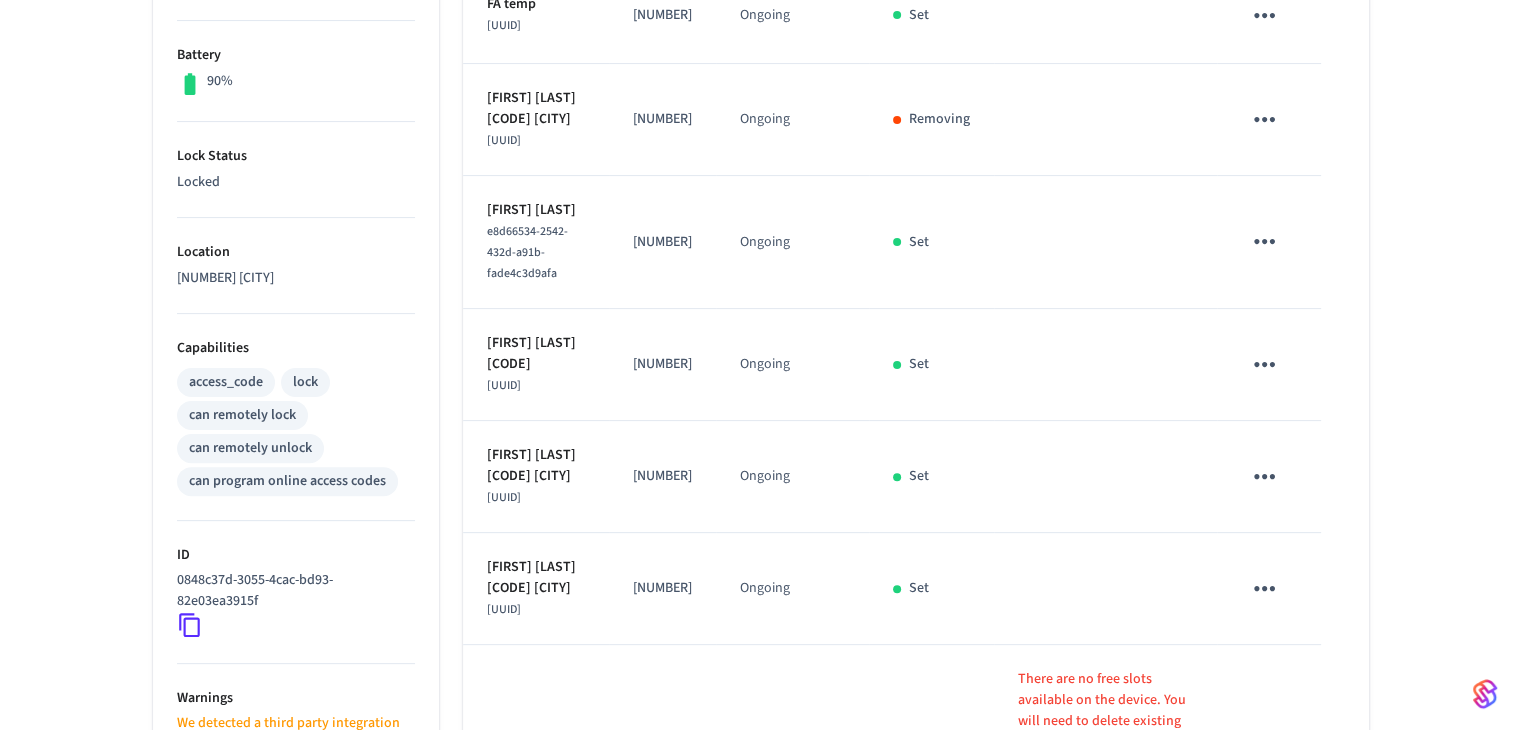 click on "Amelia Gardner" at bounding box center (536, 210) 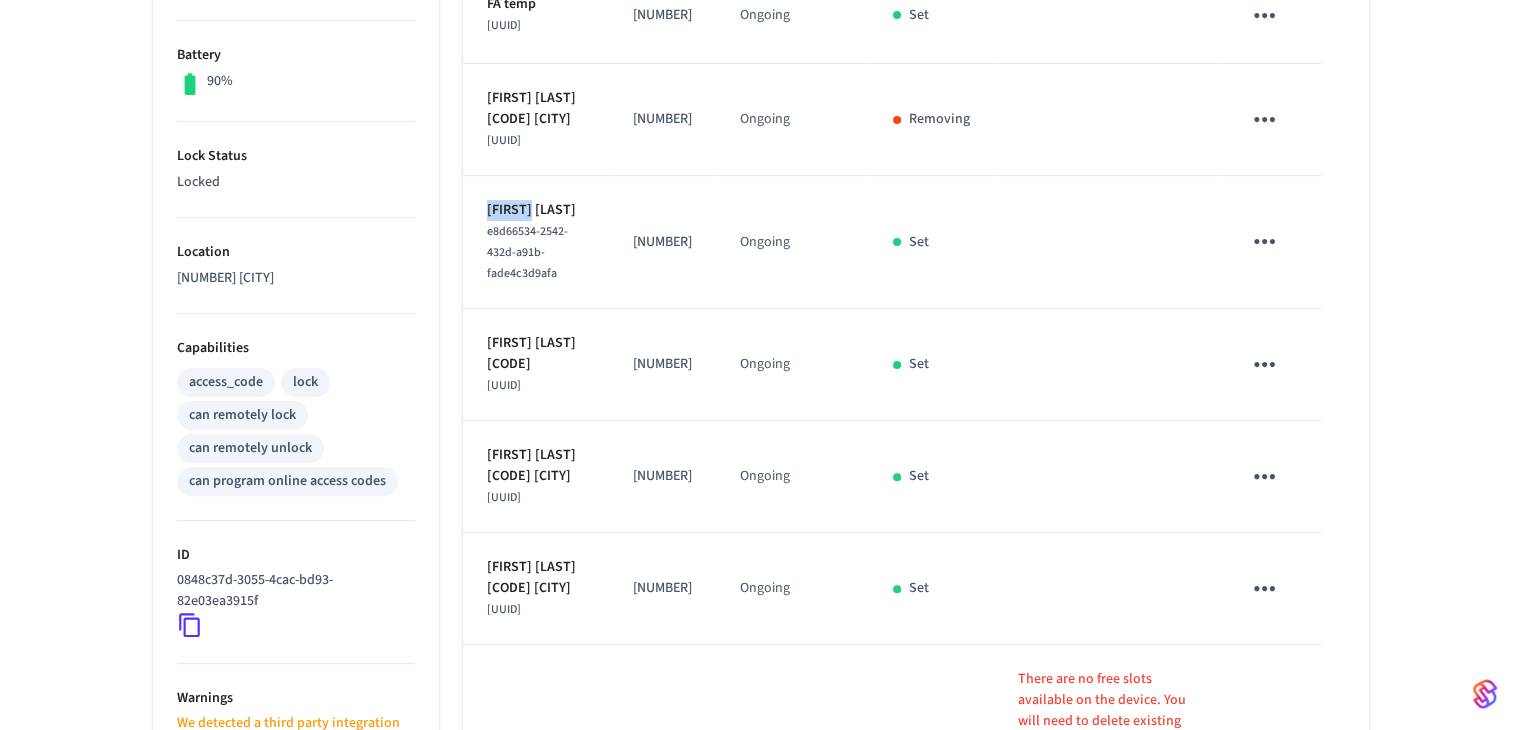 click on "Amelia Gardner" at bounding box center [536, 210] 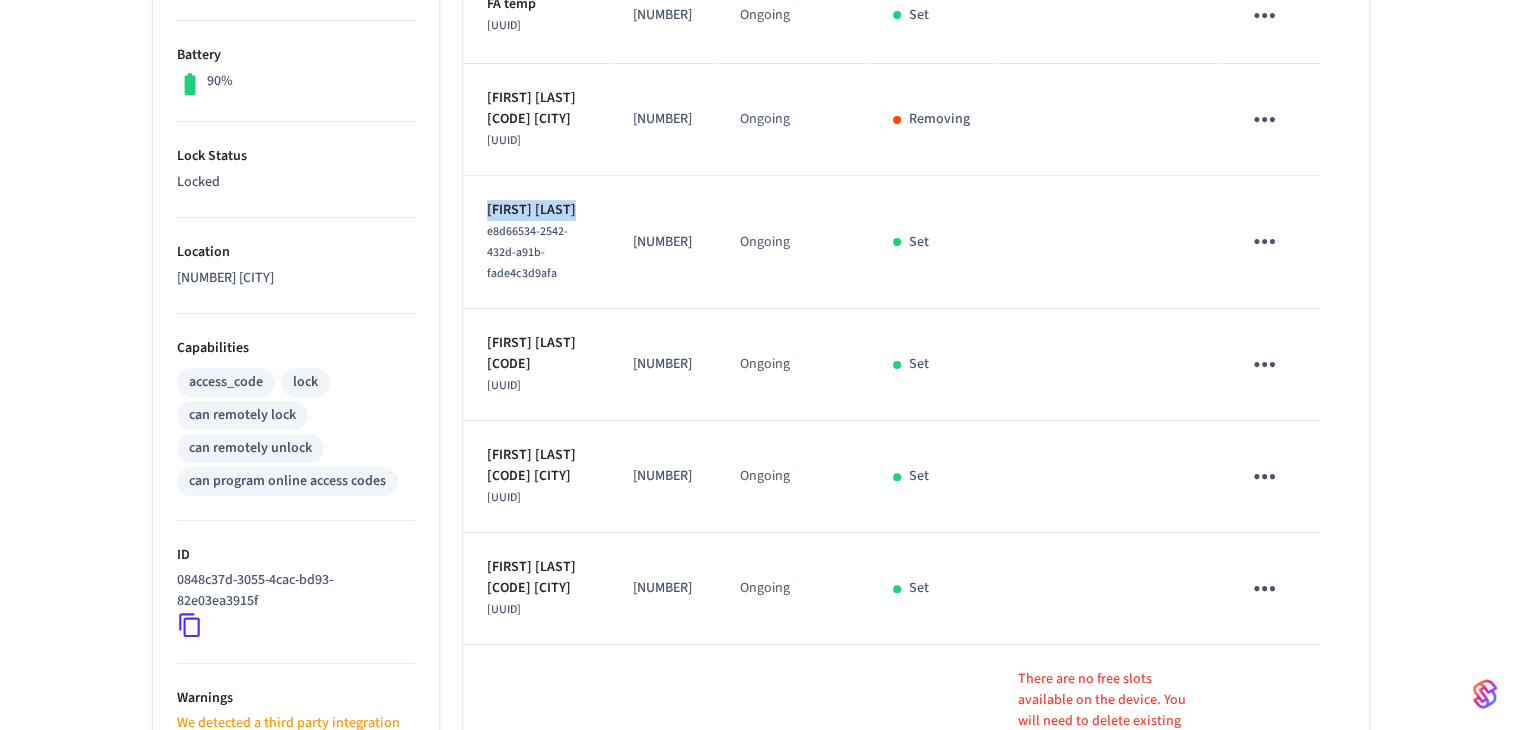 click on "Amelia Gardner" at bounding box center (536, 210) 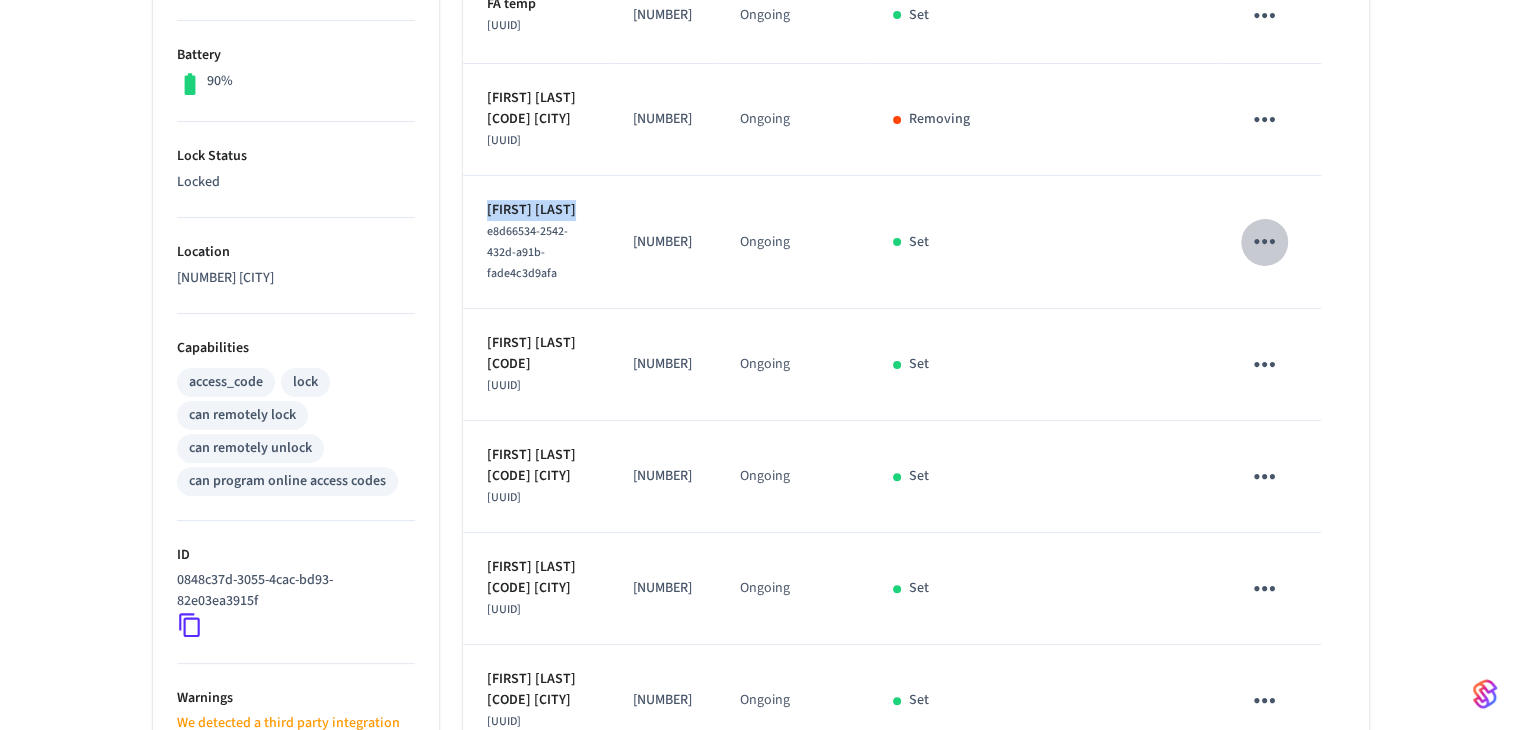 click 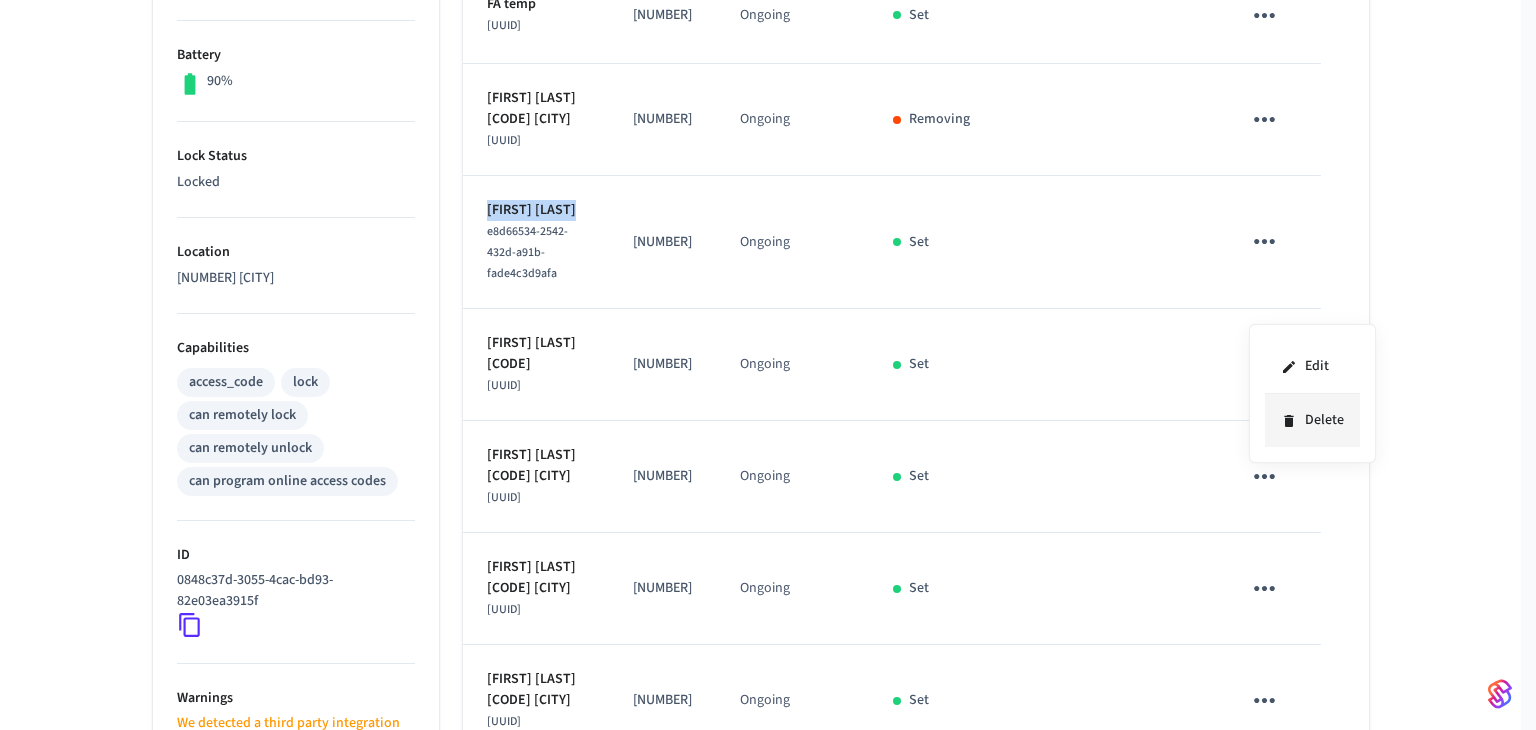click on "Delete" at bounding box center (1312, 420) 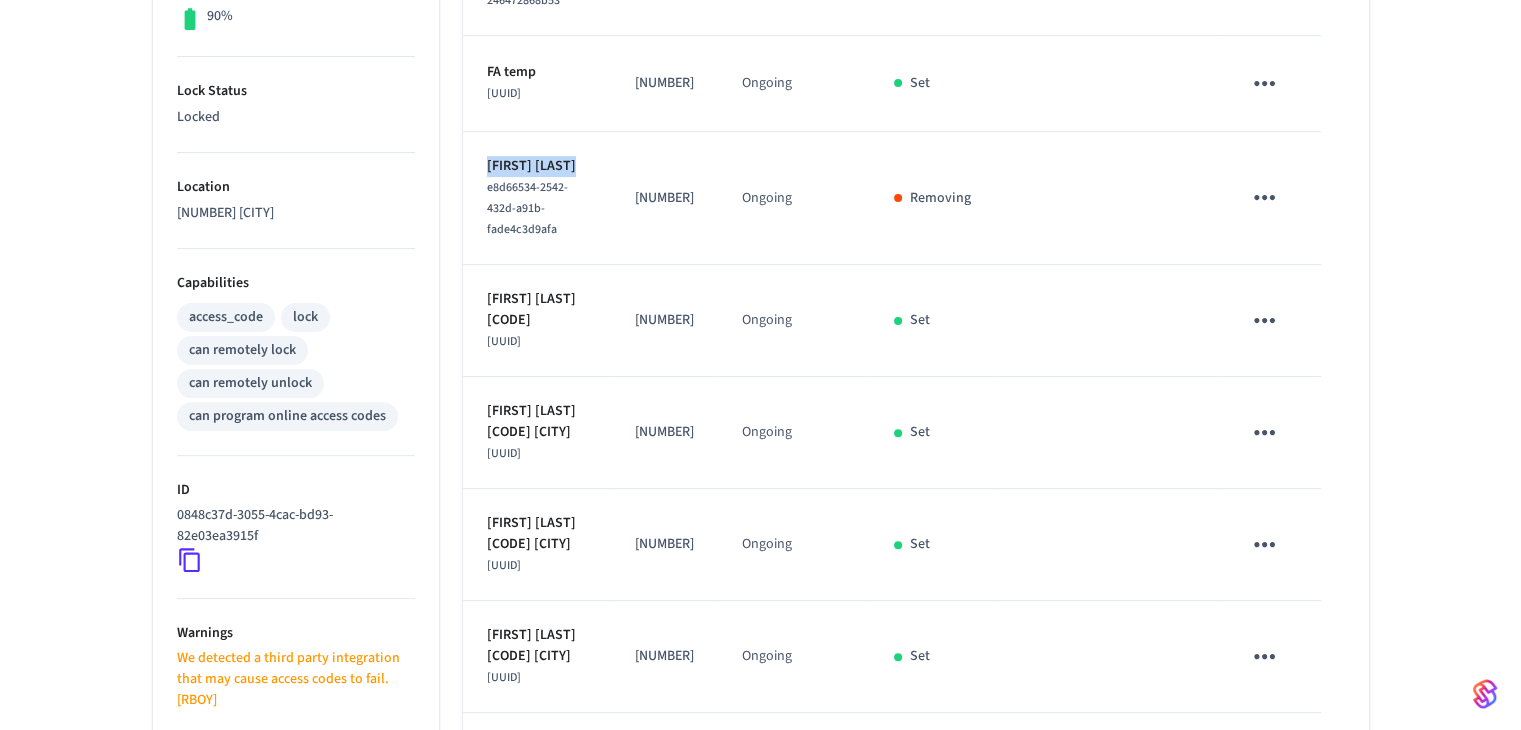 scroll, scrollTop: 600, scrollLeft: 0, axis: vertical 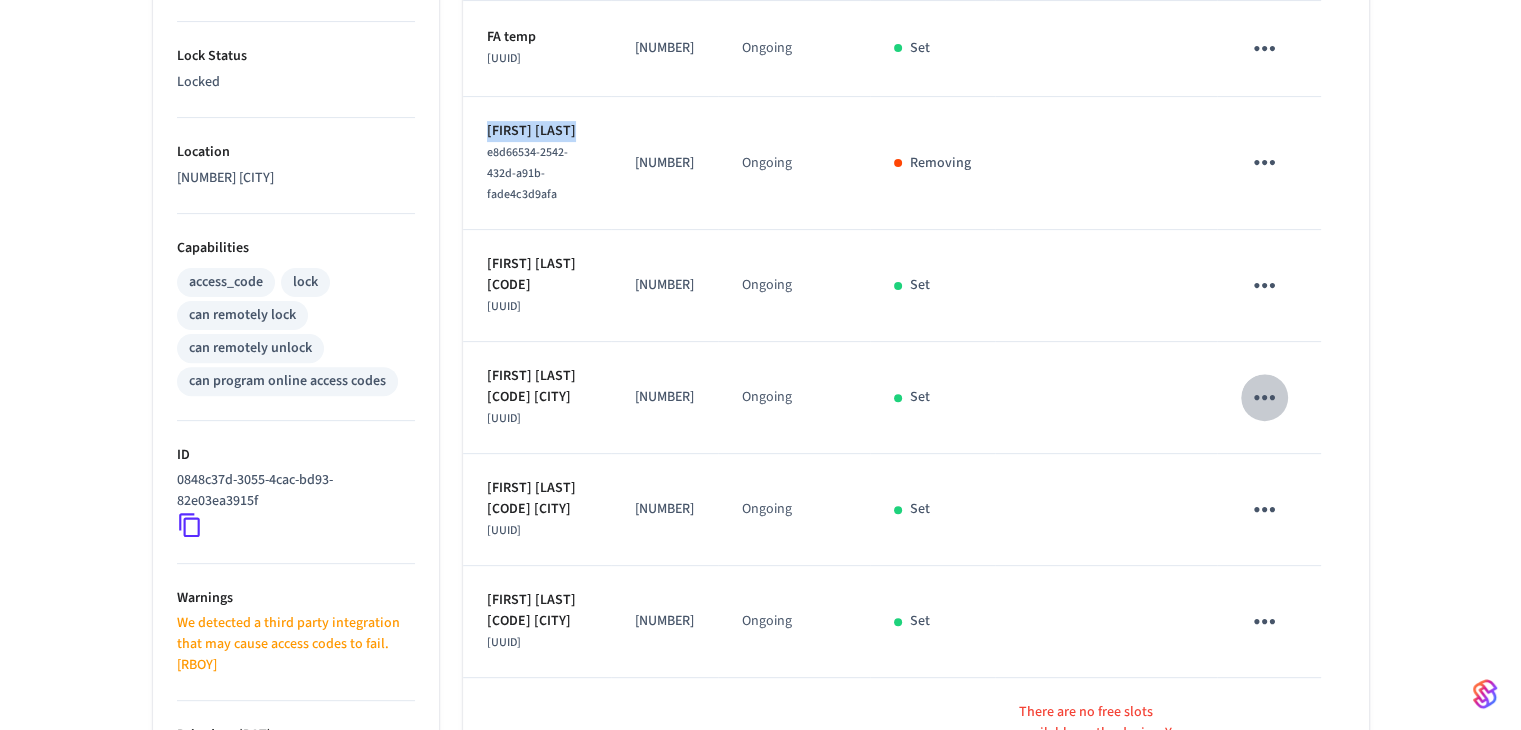 click 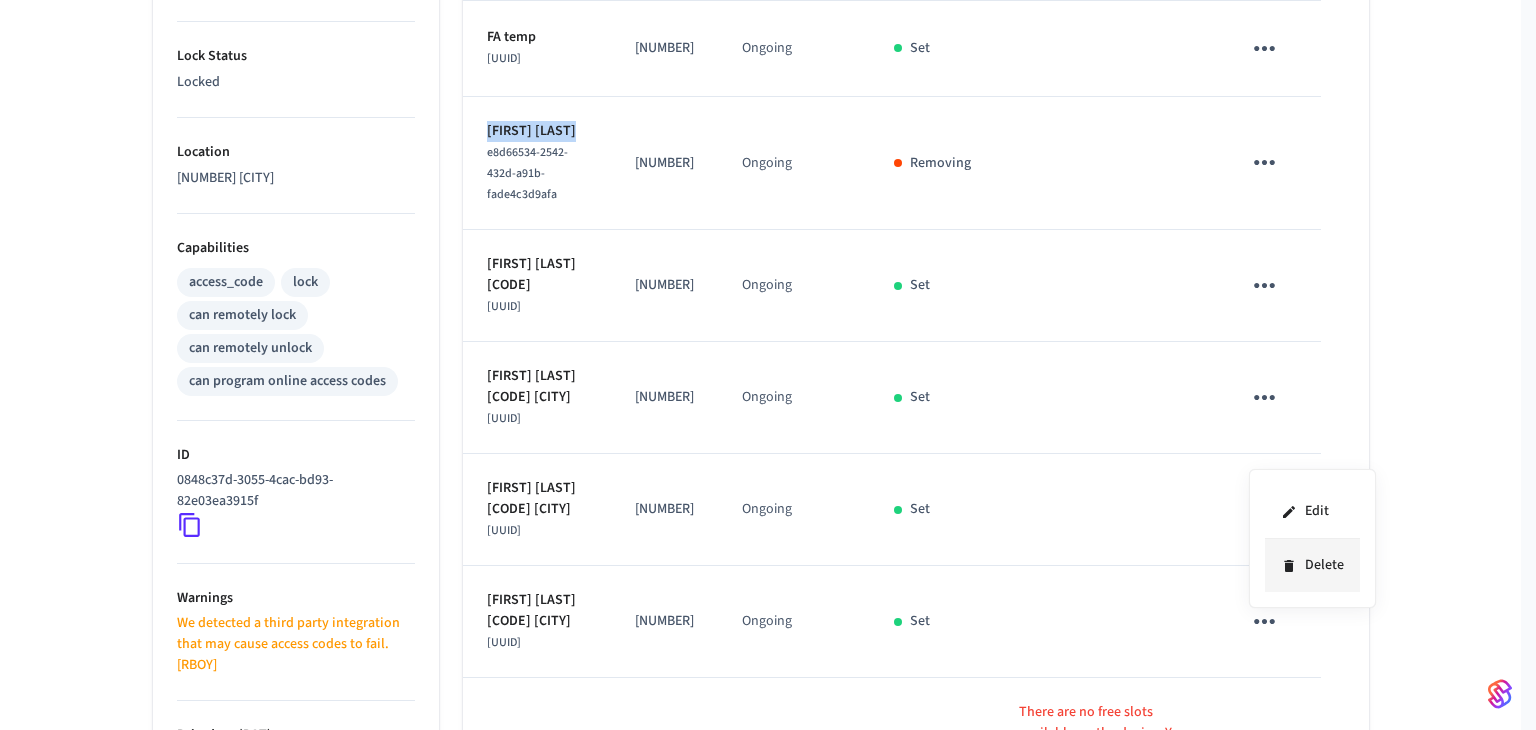 click on "Delete" at bounding box center [1312, 565] 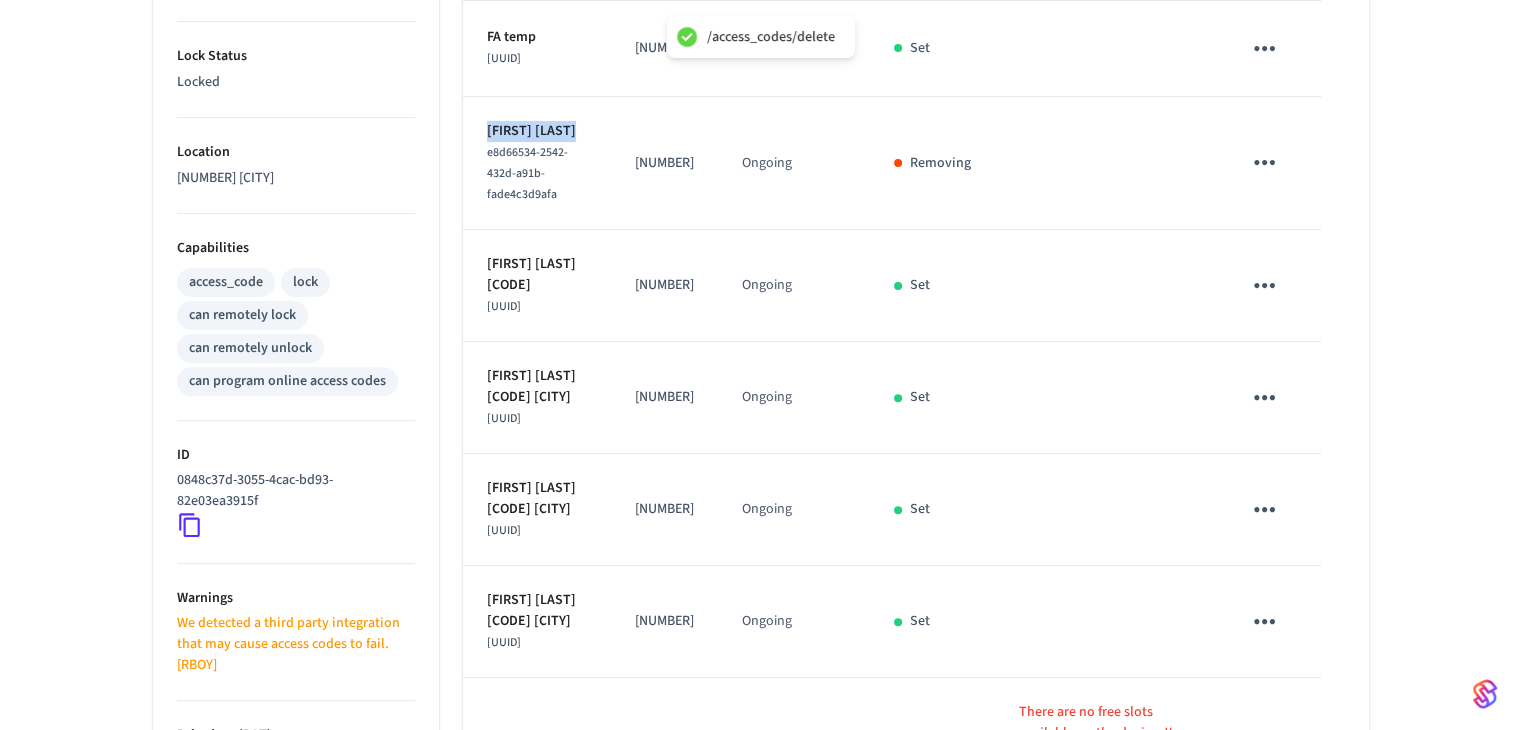 scroll, scrollTop: 900, scrollLeft: 0, axis: vertical 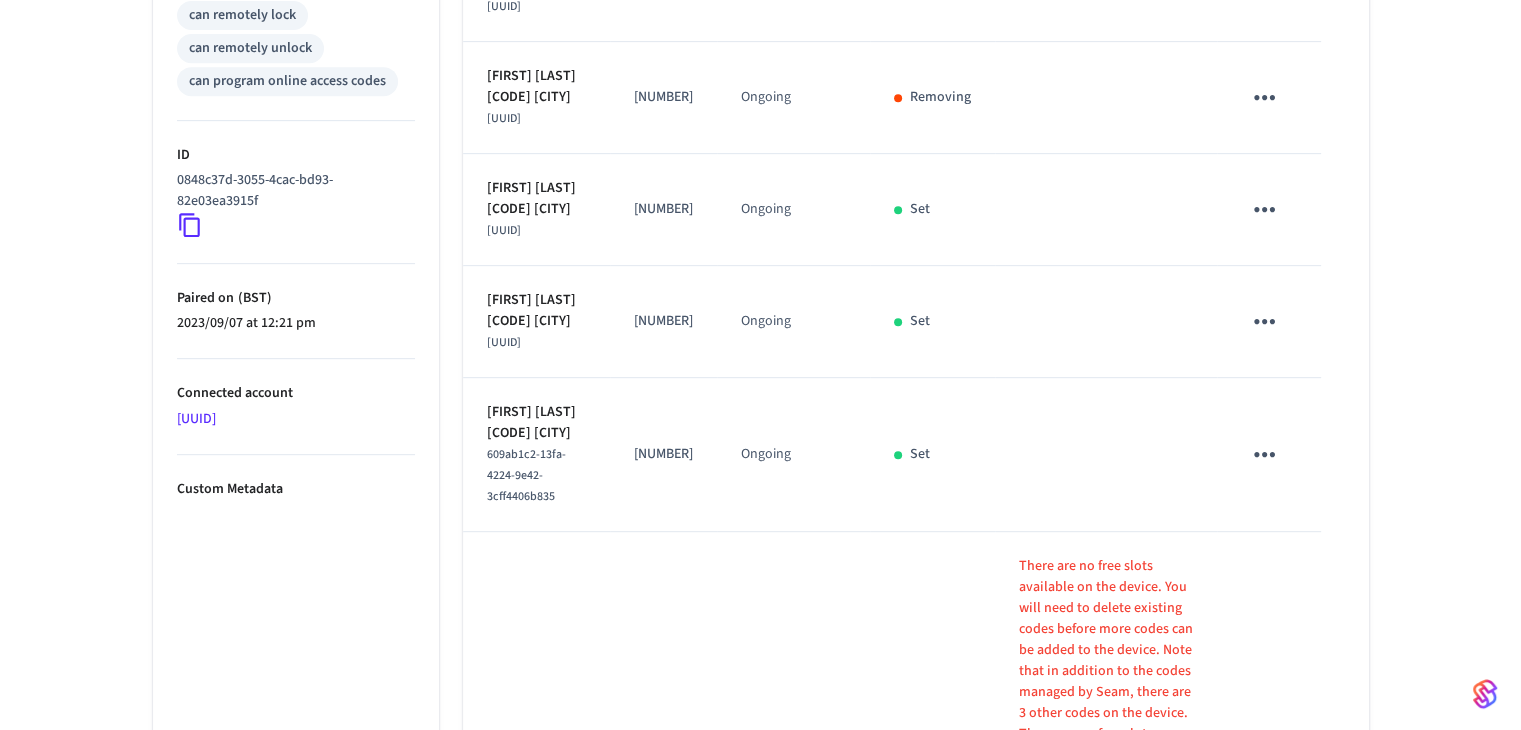 click 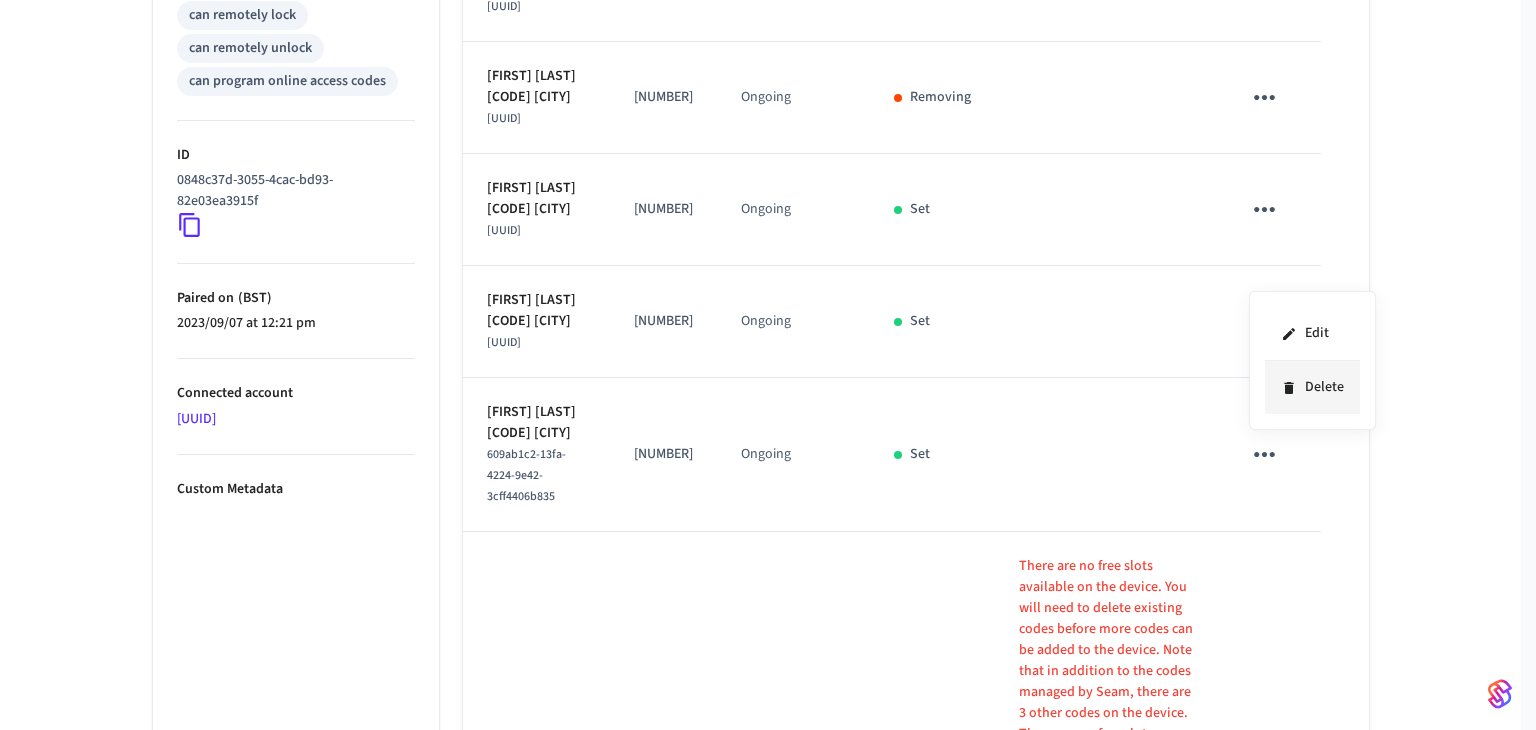 click 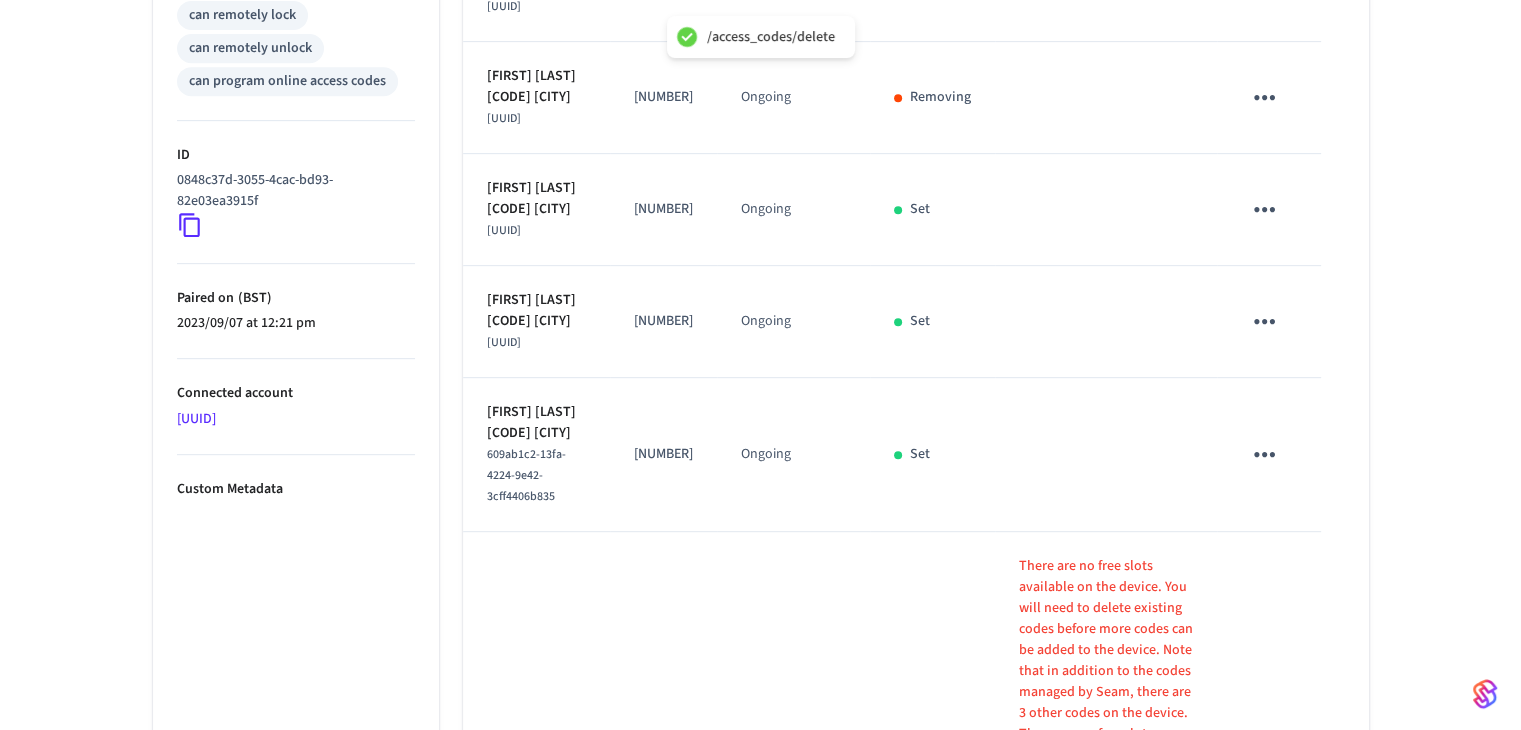 scroll, scrollTop: 1200, scrollLeft: 0, axis: vertical 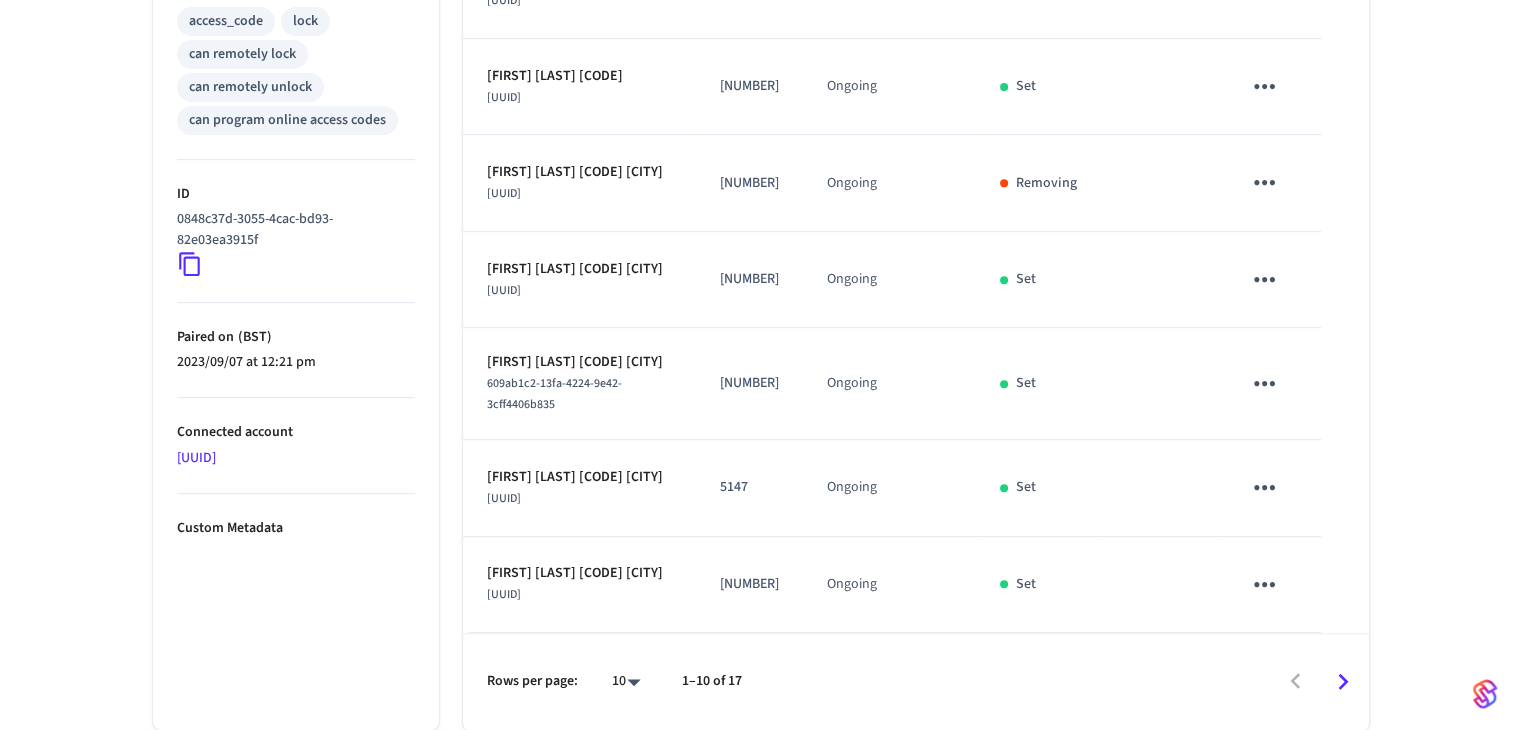 click on "7535" at bounding box center [749, 584] 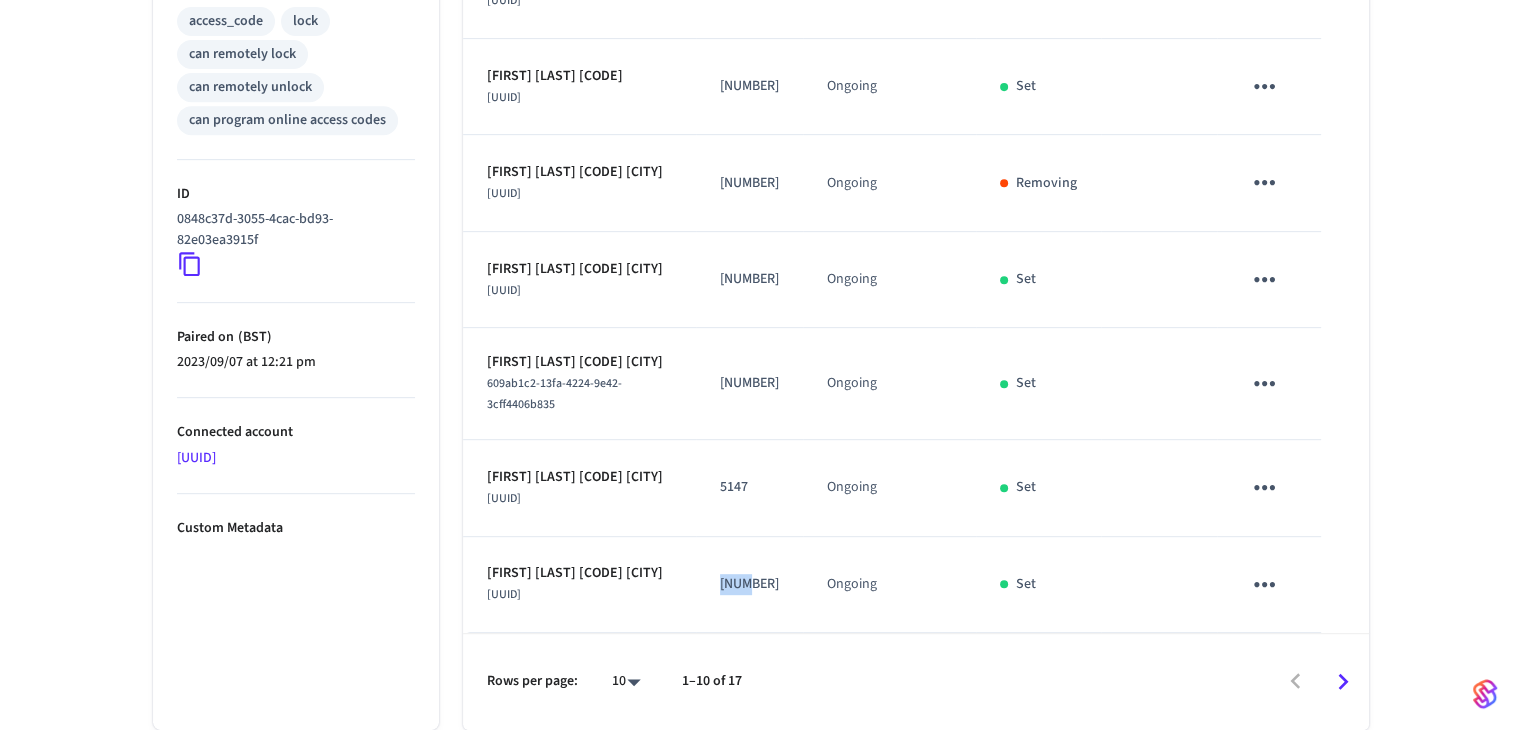 click on "7535" at bounding box center [749, 584] 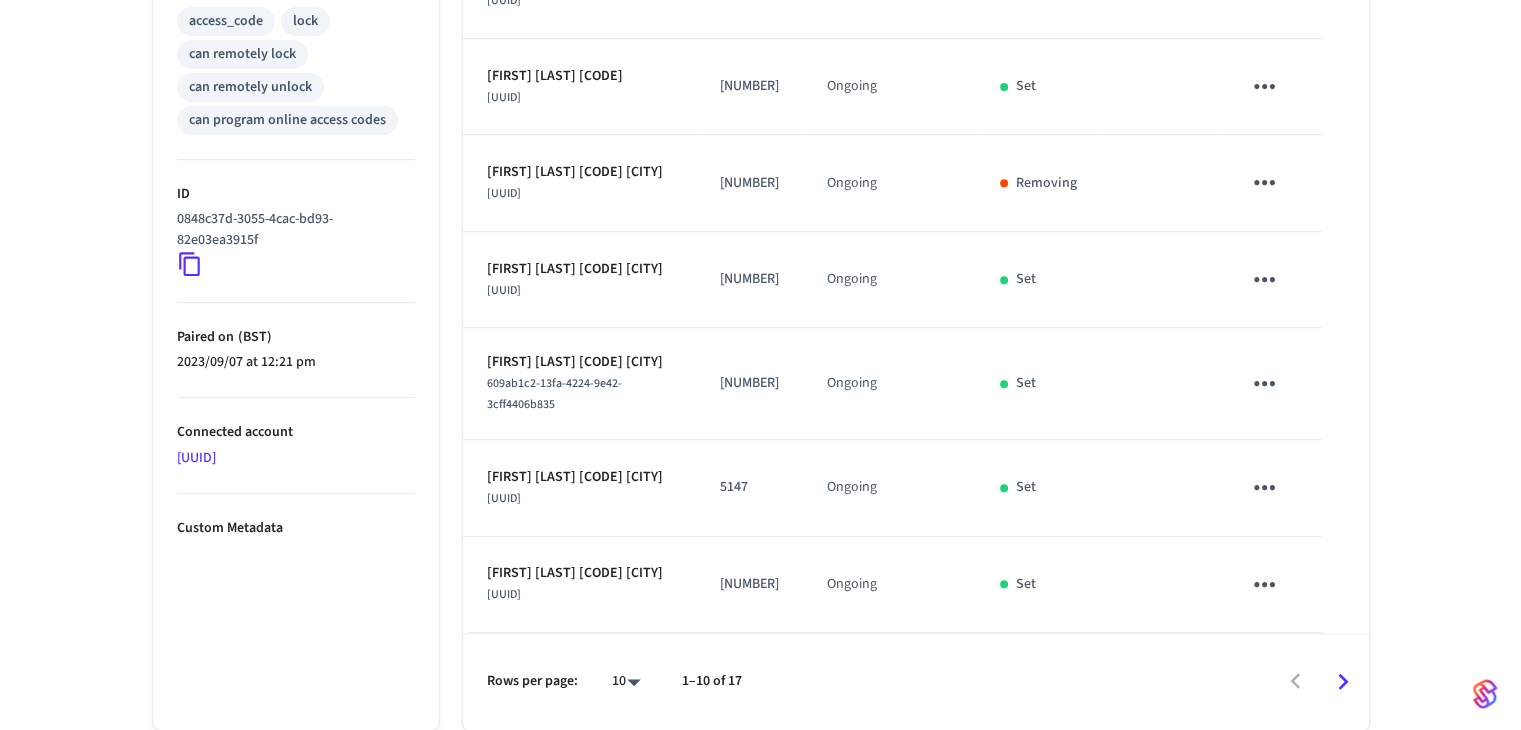 click at bounding box center (1064, 681) 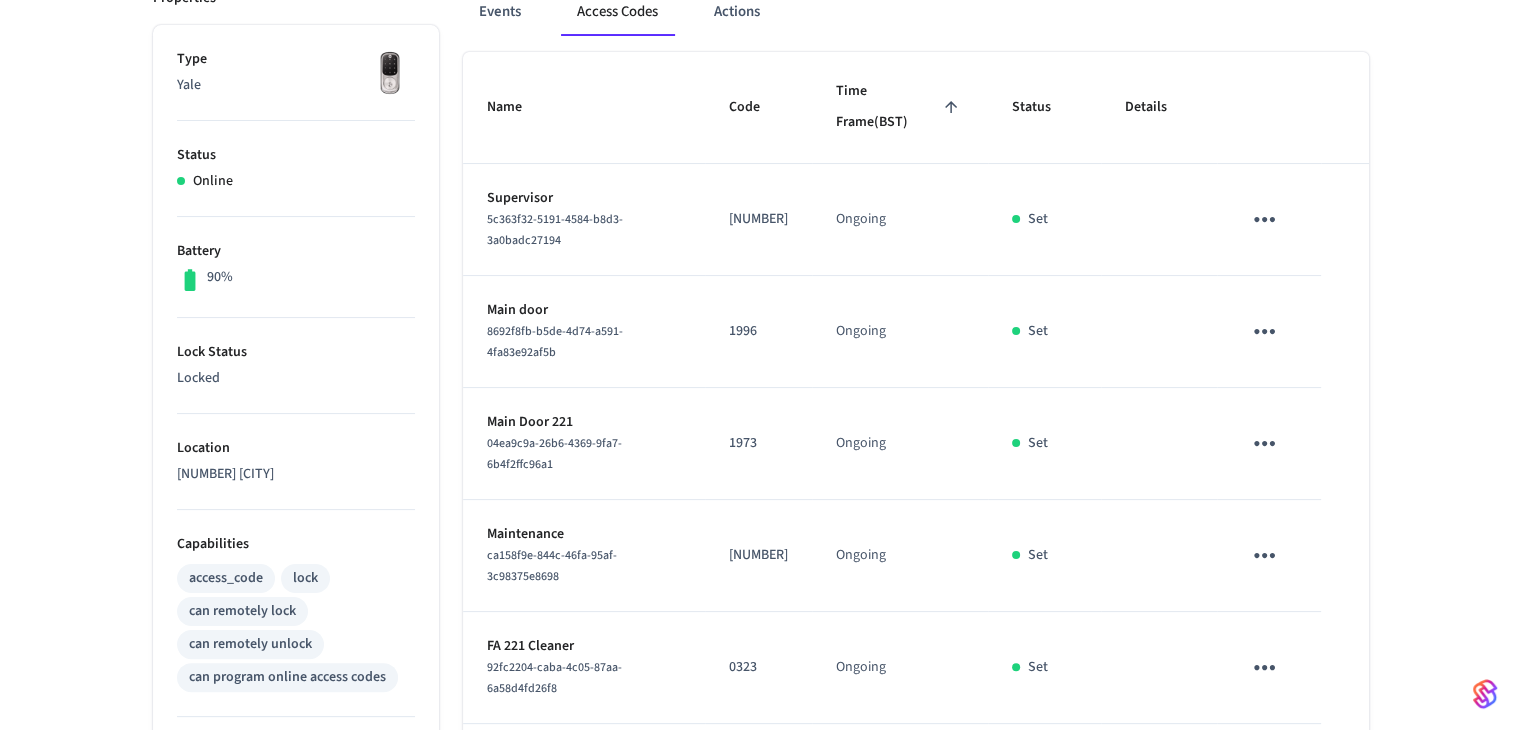 scroll, scrollTop: 218, scrollLeft: 0, axis: vertical 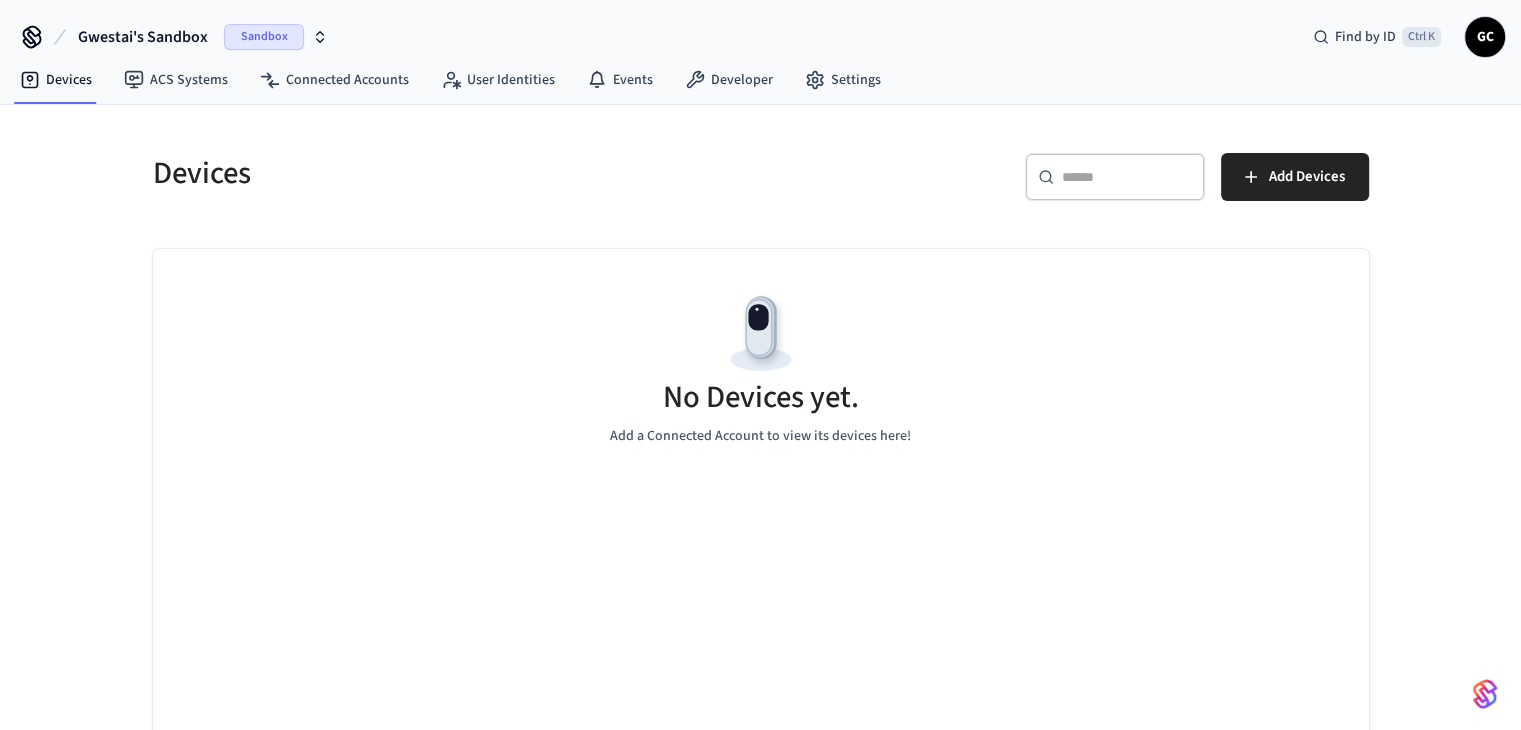click on "Gwestai's Sandbox" at bounding box center (143, 37) 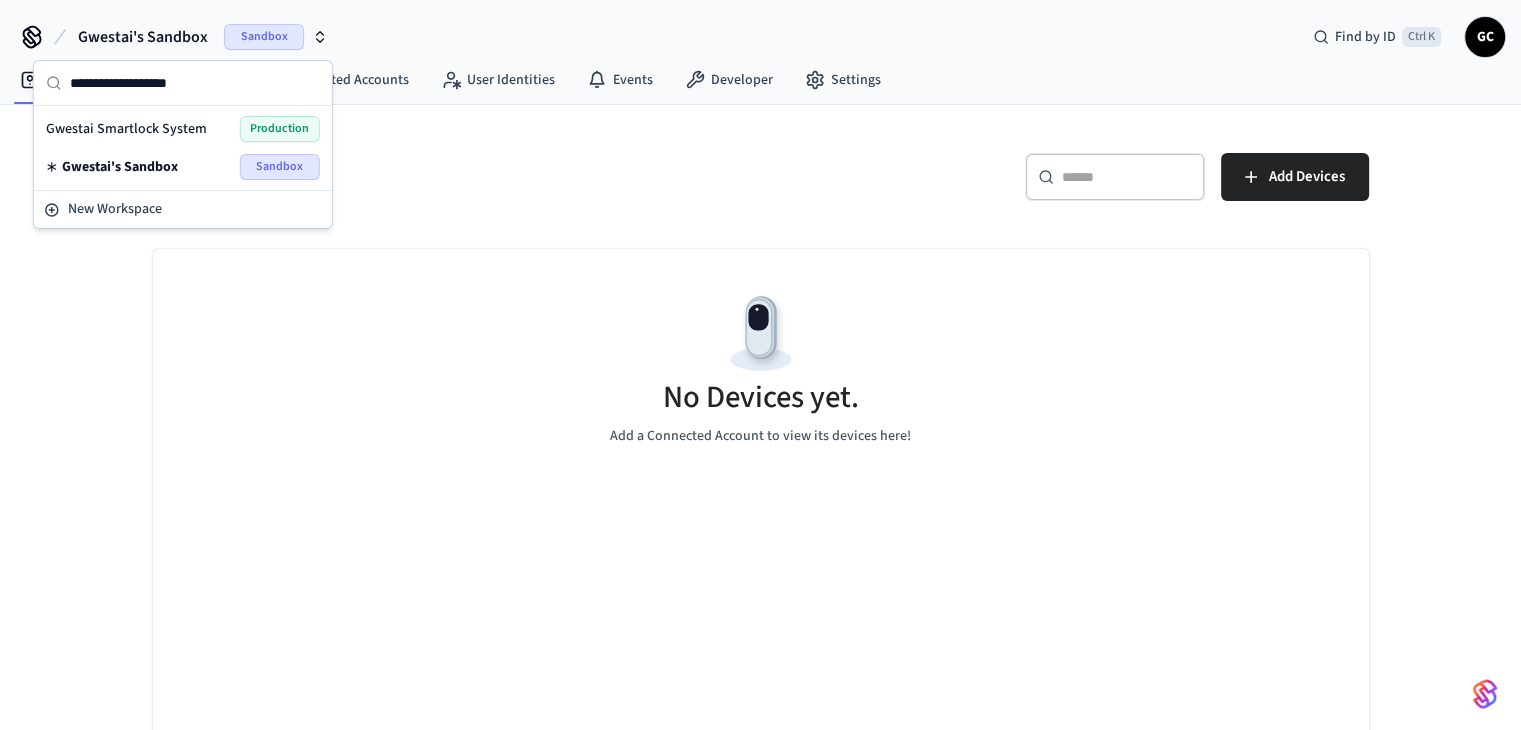 click on "Gwestai Smartlock System" at bounding box center (126, 129) 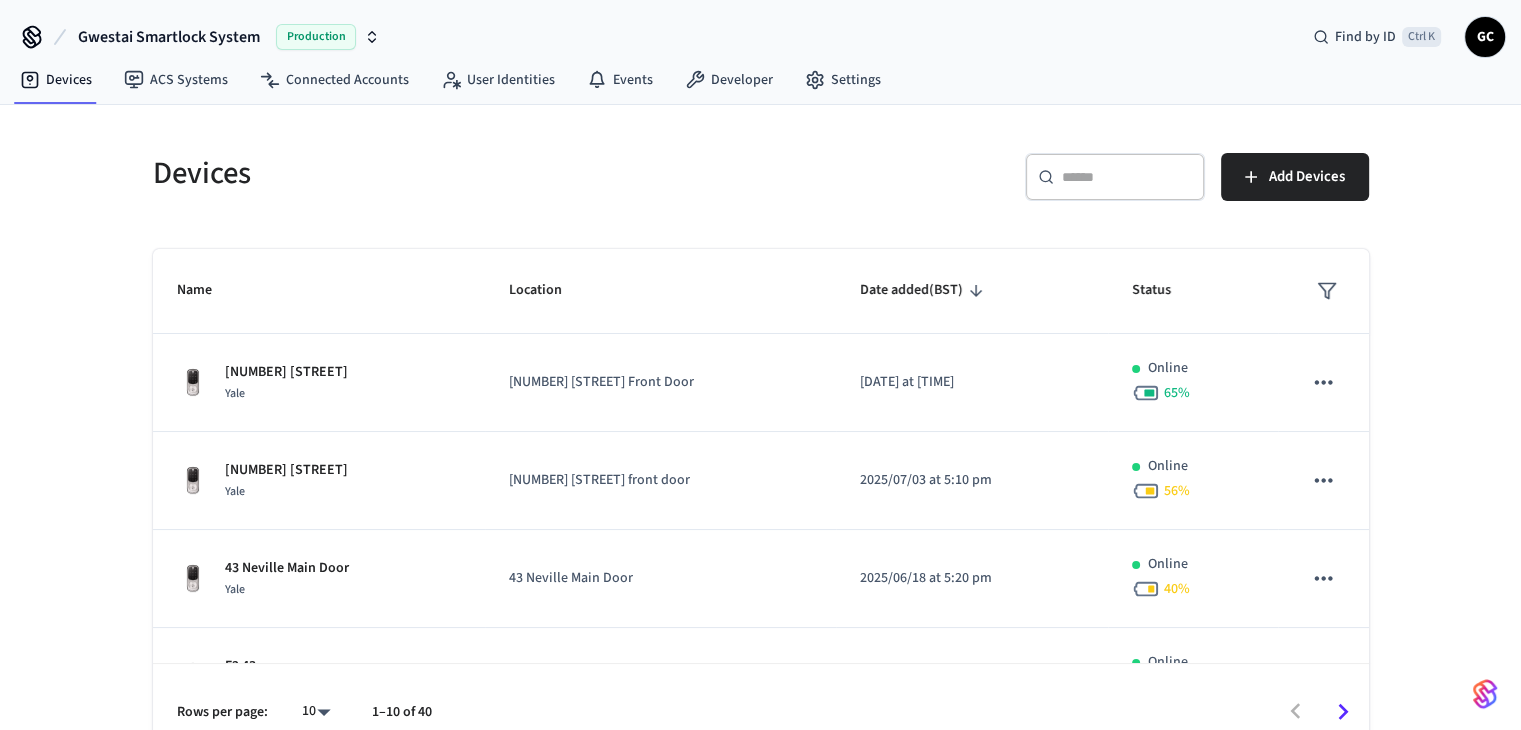 click on "​ ​" at bounding box center (1115, 177) 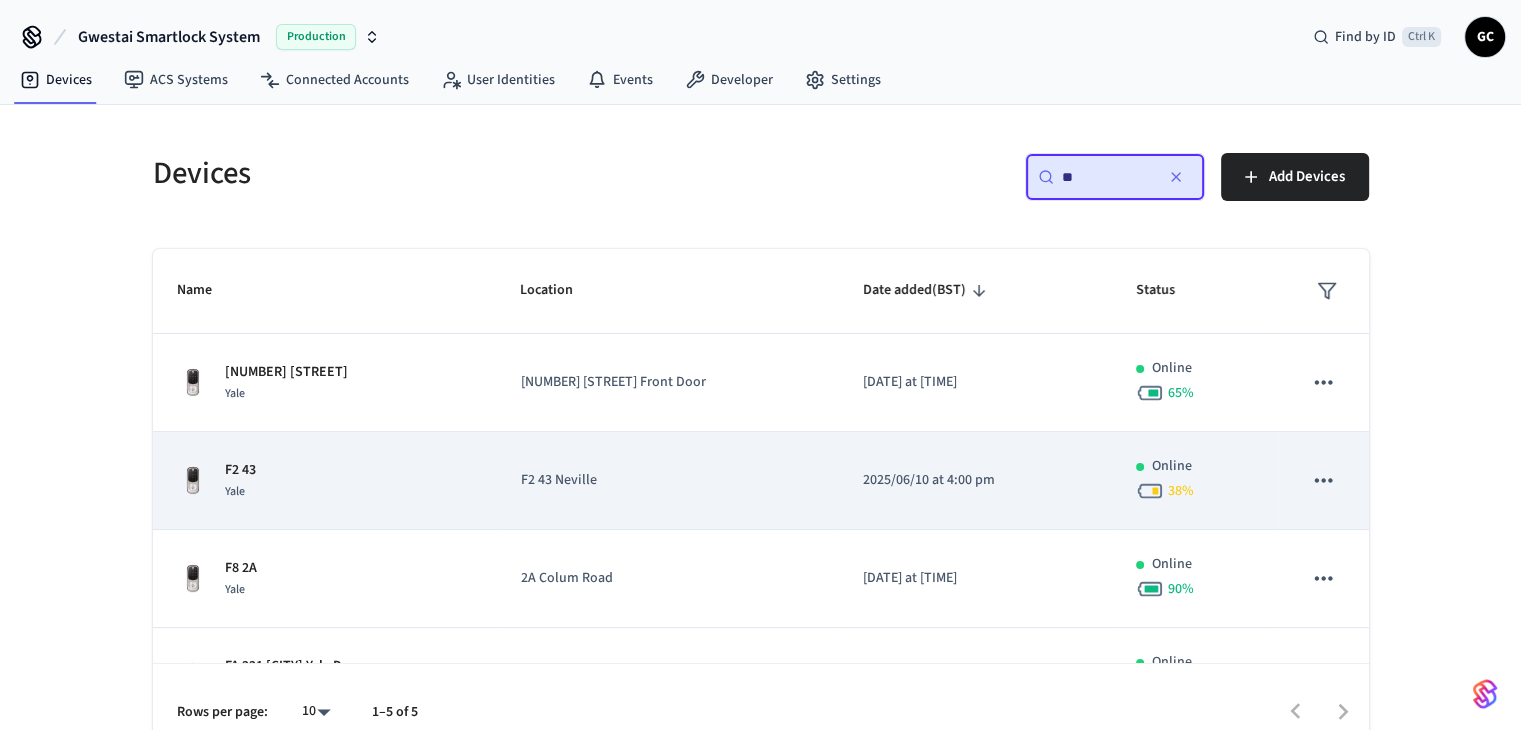 scroll, scrollTop: 160, scrollLeft: 0, axis: vertical 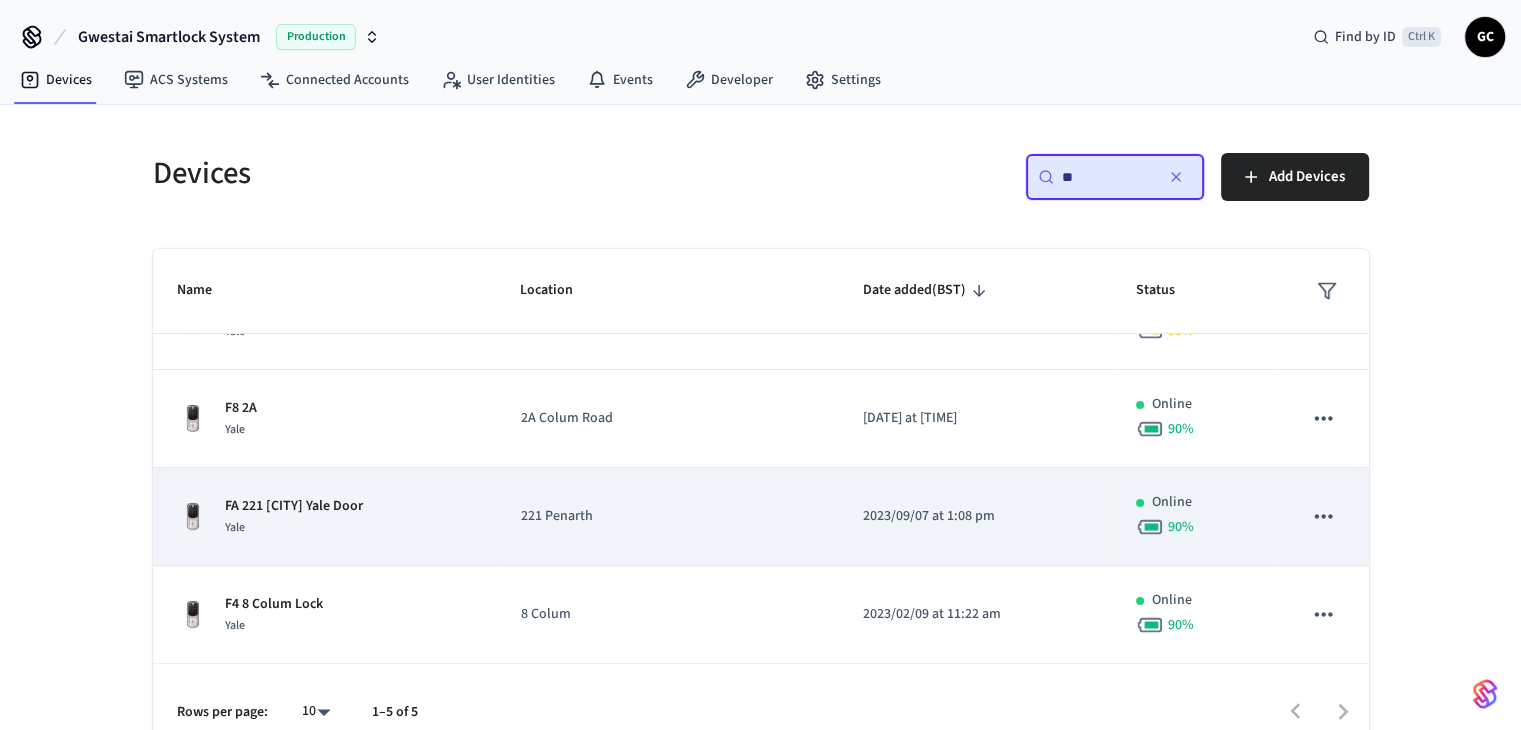 type on "**" 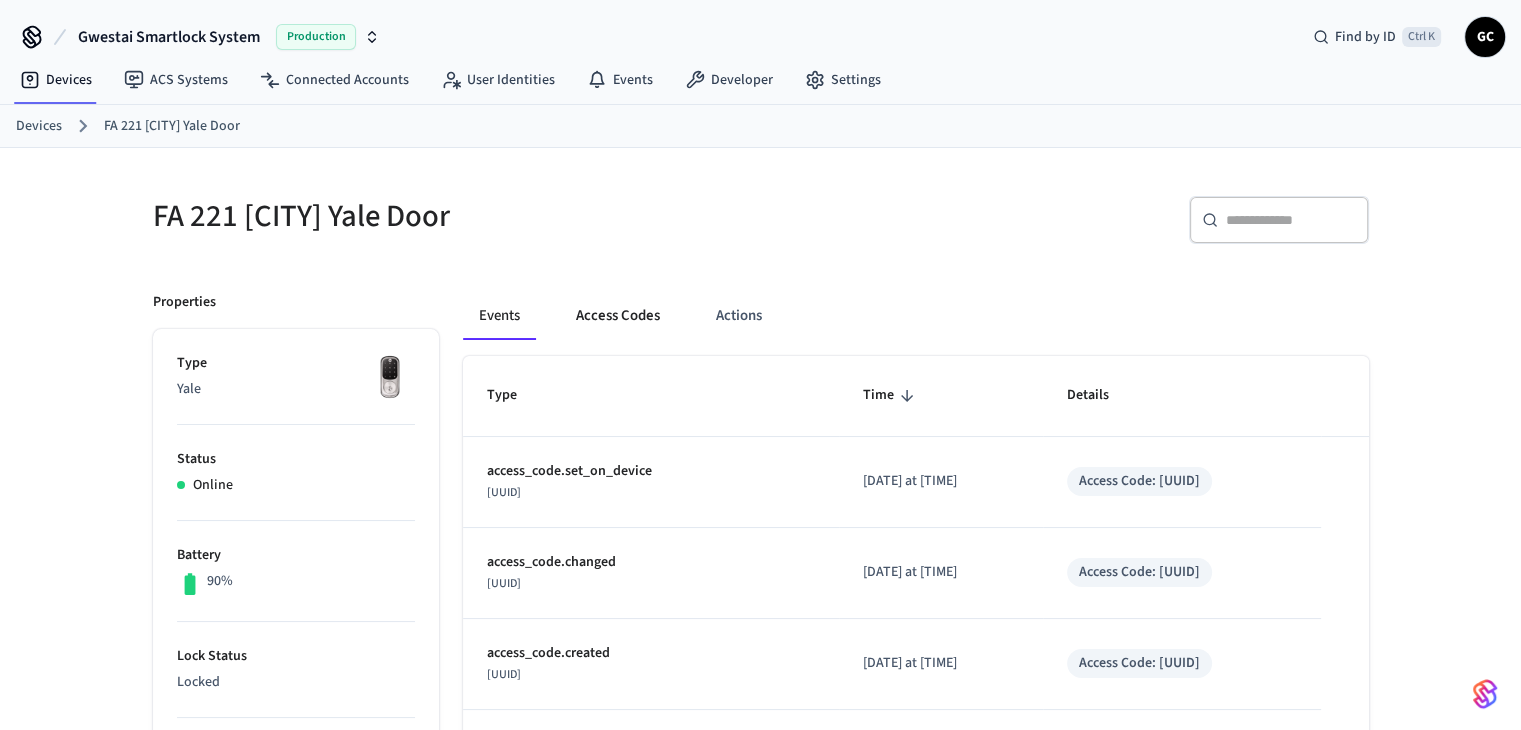 click on "Access Codes" at bounding box center (618, 316) 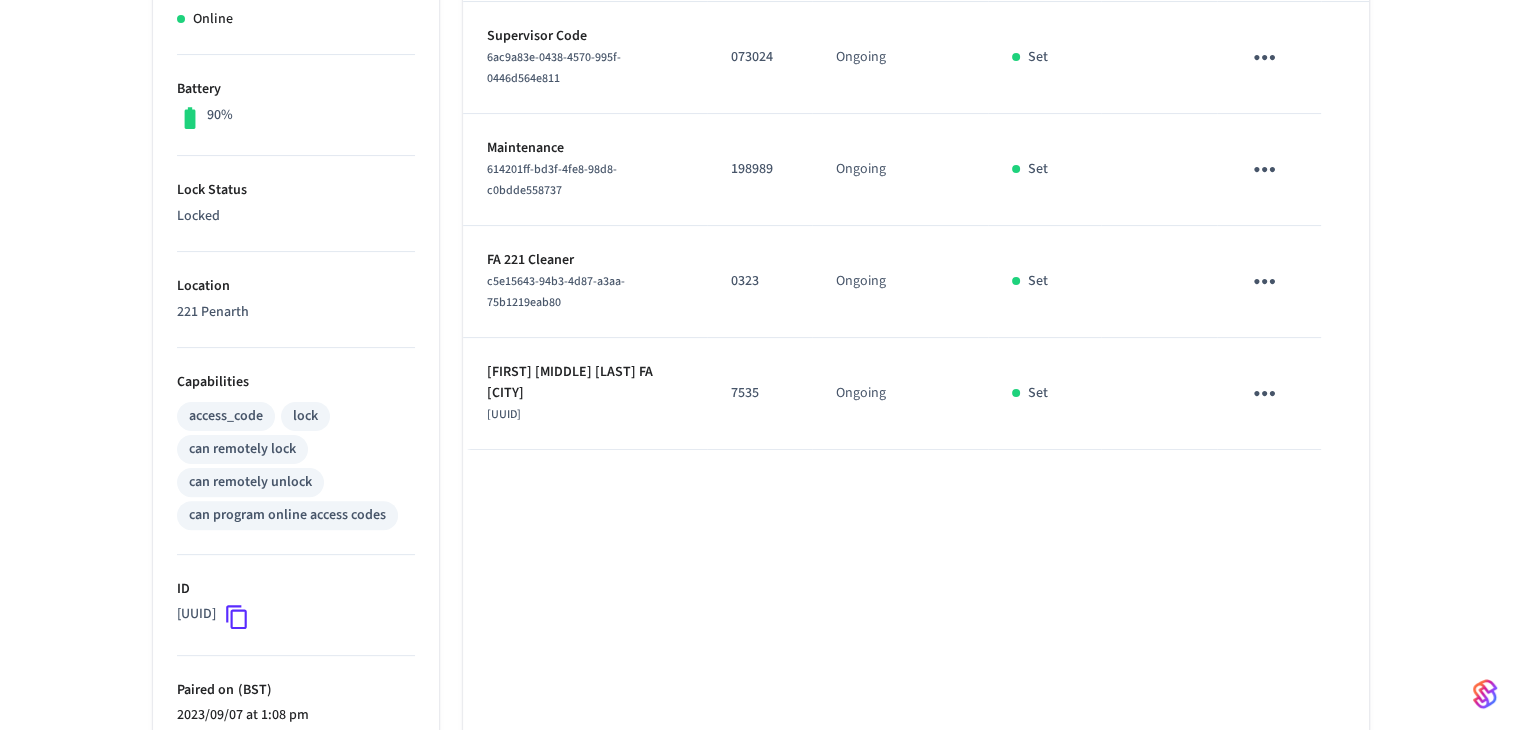 scroll, scrollTop: 468, scrollLeft: 0, axis: vertical 